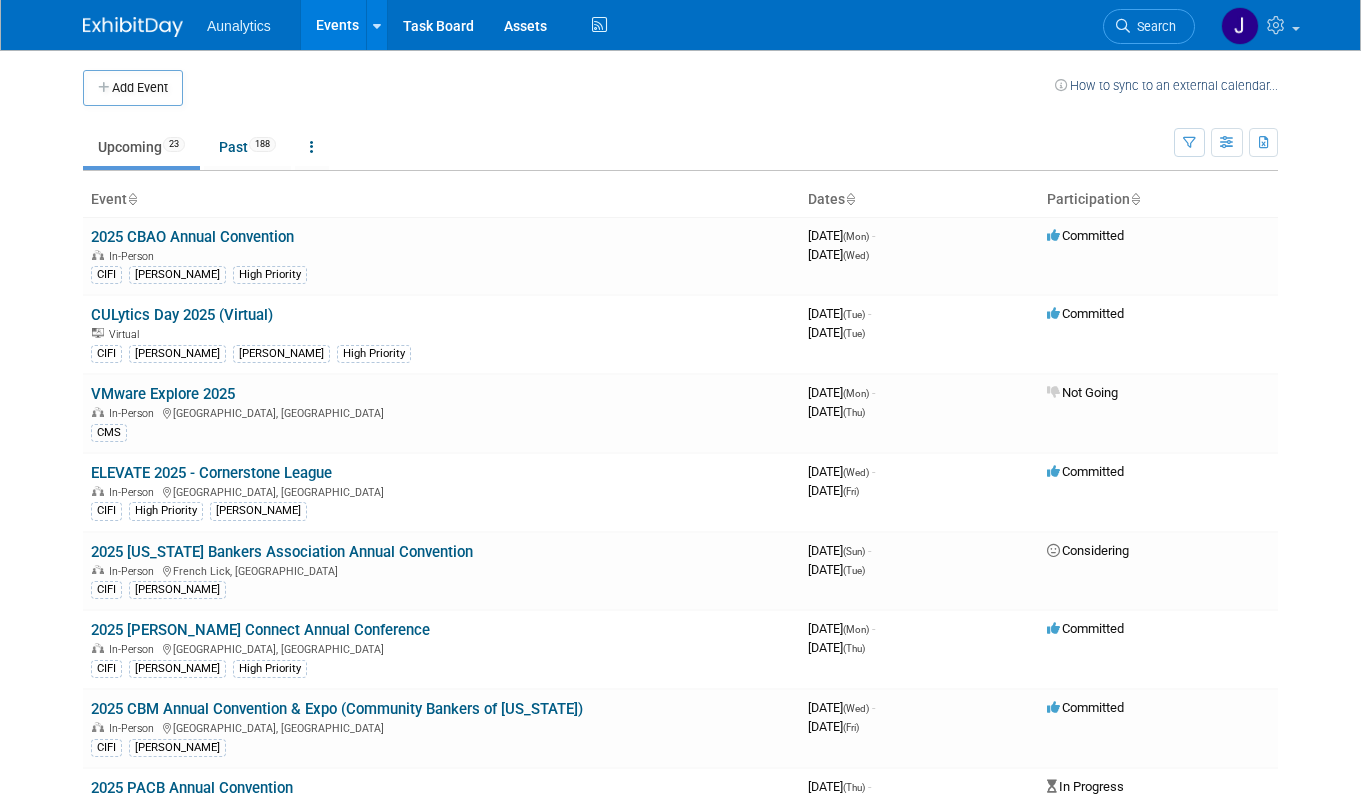 scroll, scrollTop: 0, scrollLeft: 0, axis: both 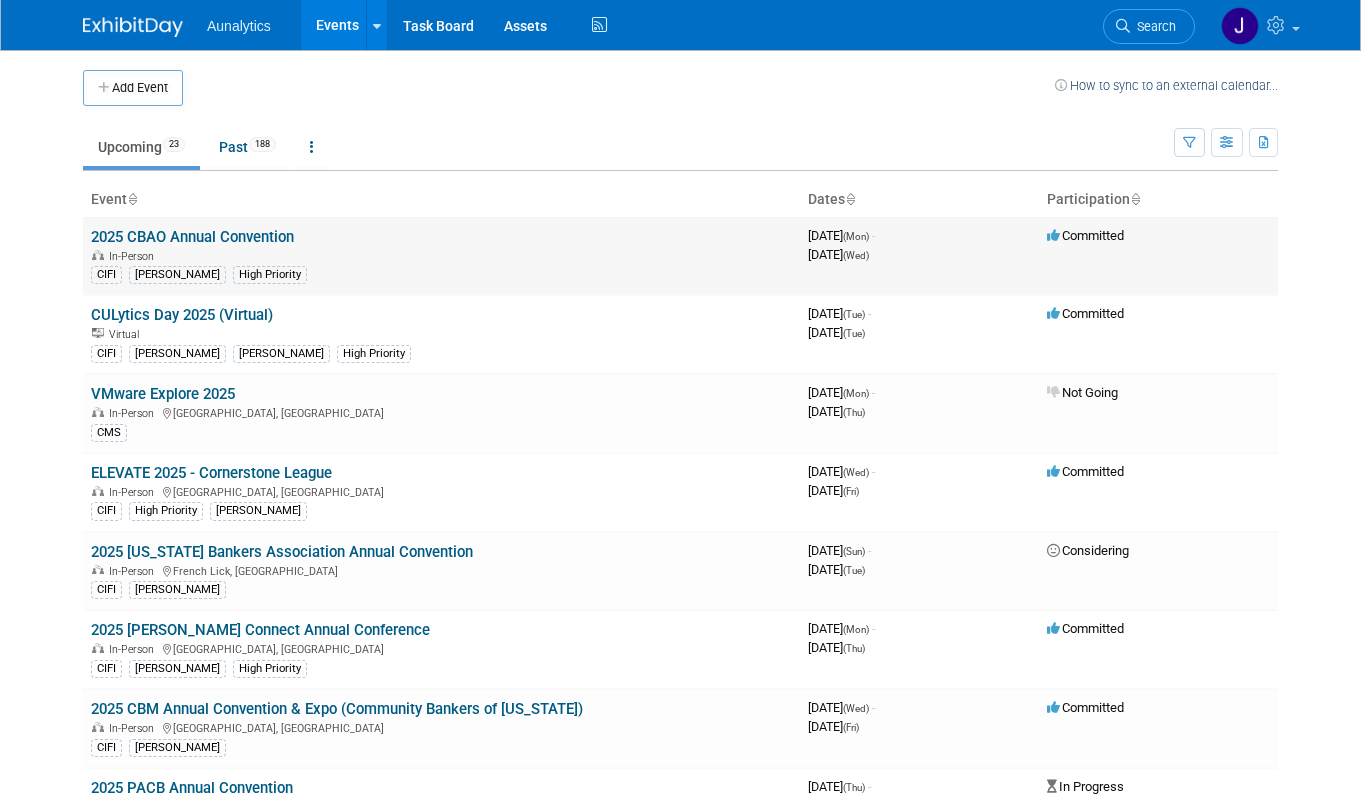 click on "2025 CBAO Annual Convention" at bounding box center [192, 237] 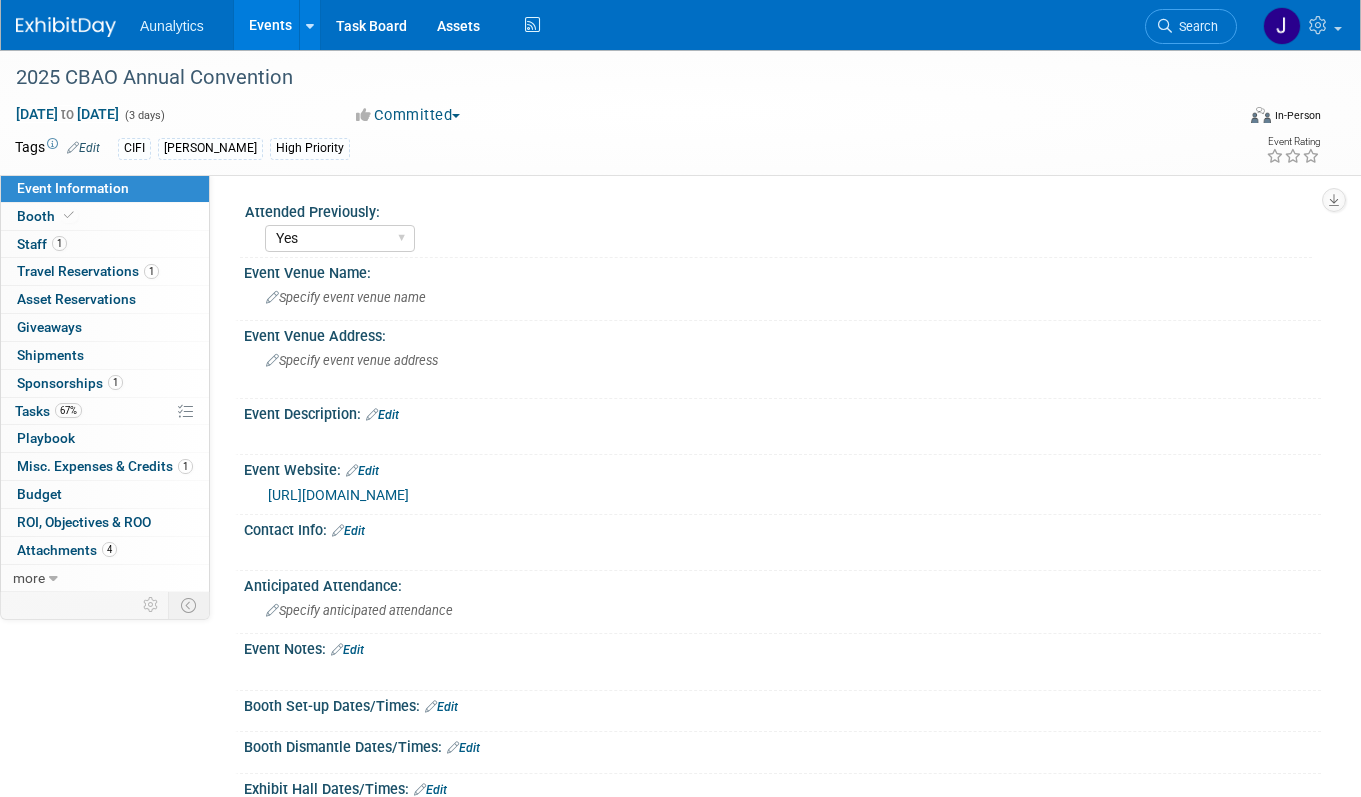 select on "Yes" 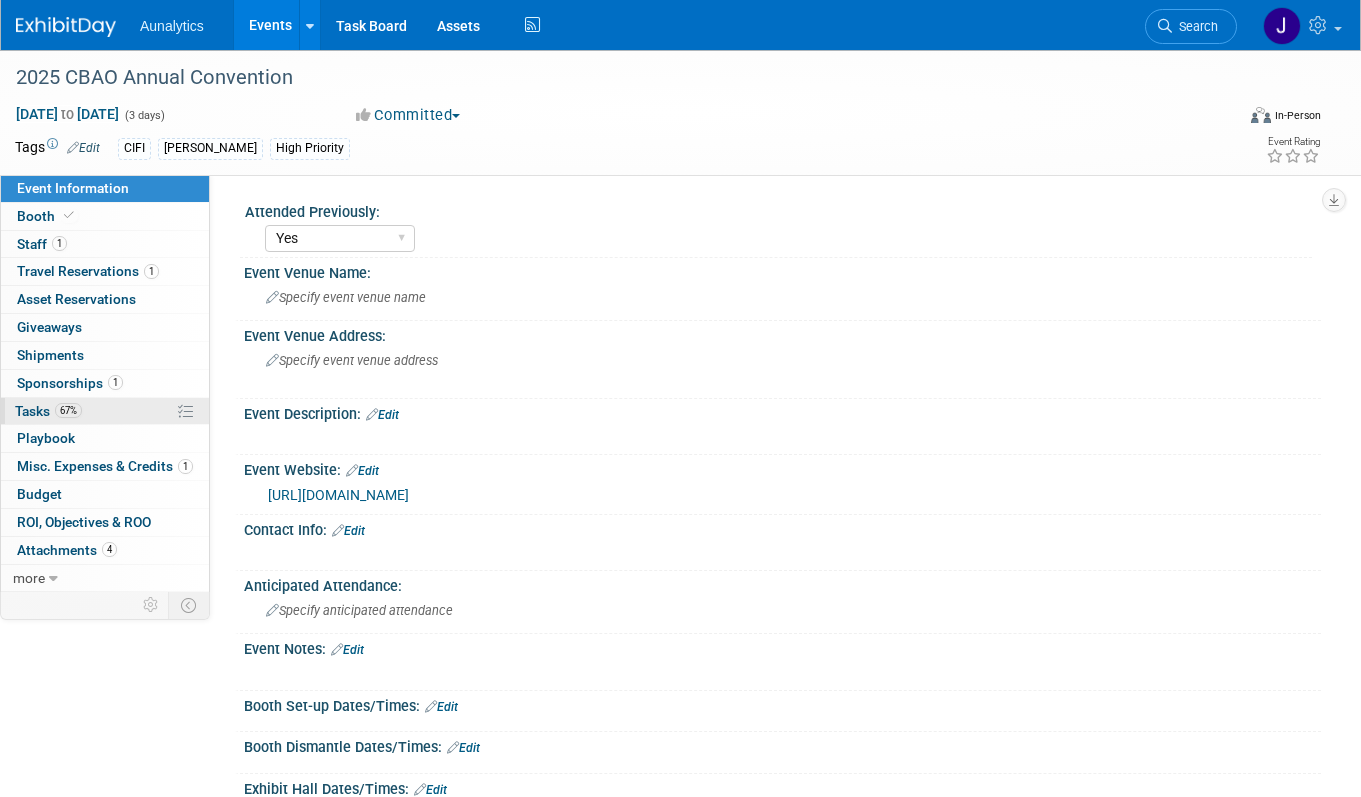 click on "67%" at bounding box center [68, 410] 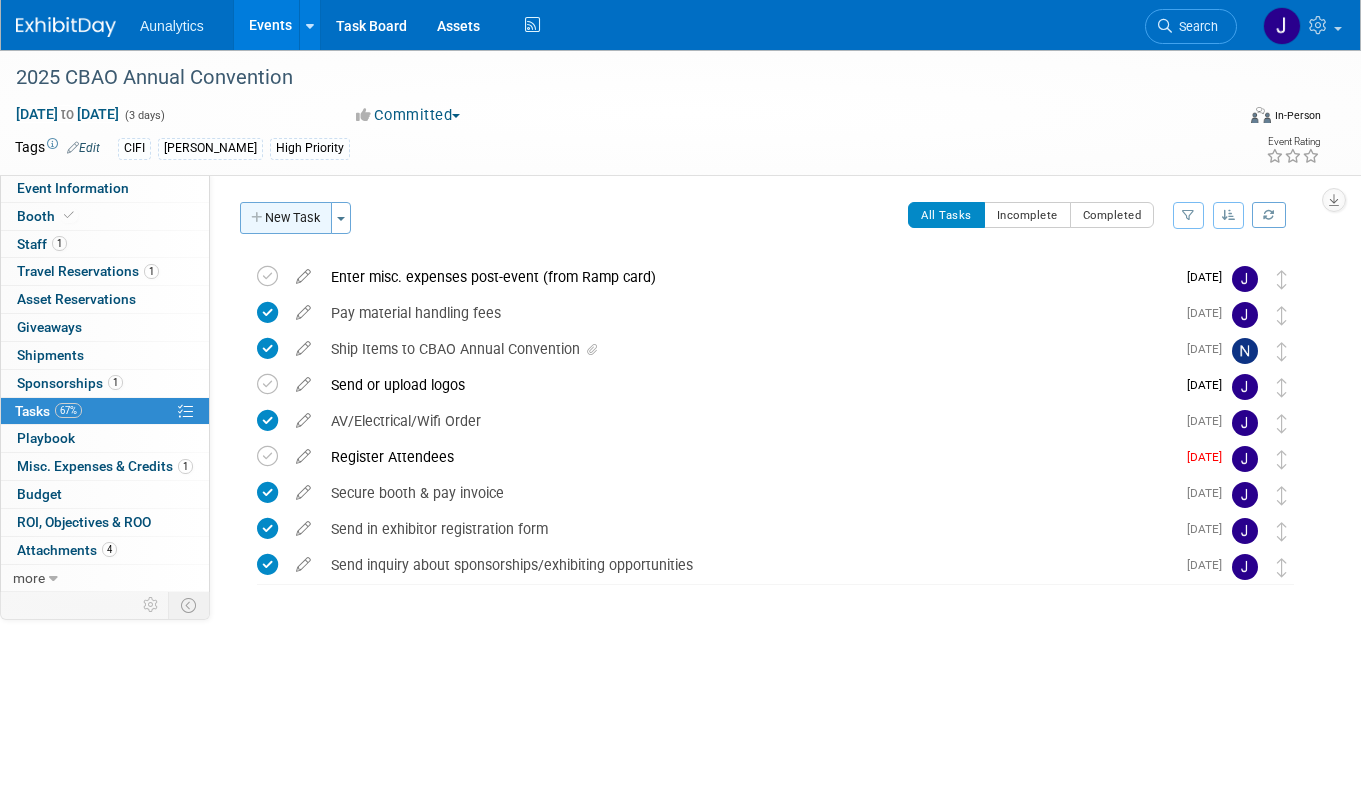 click on "New Task" at bounding box center [286, 218] 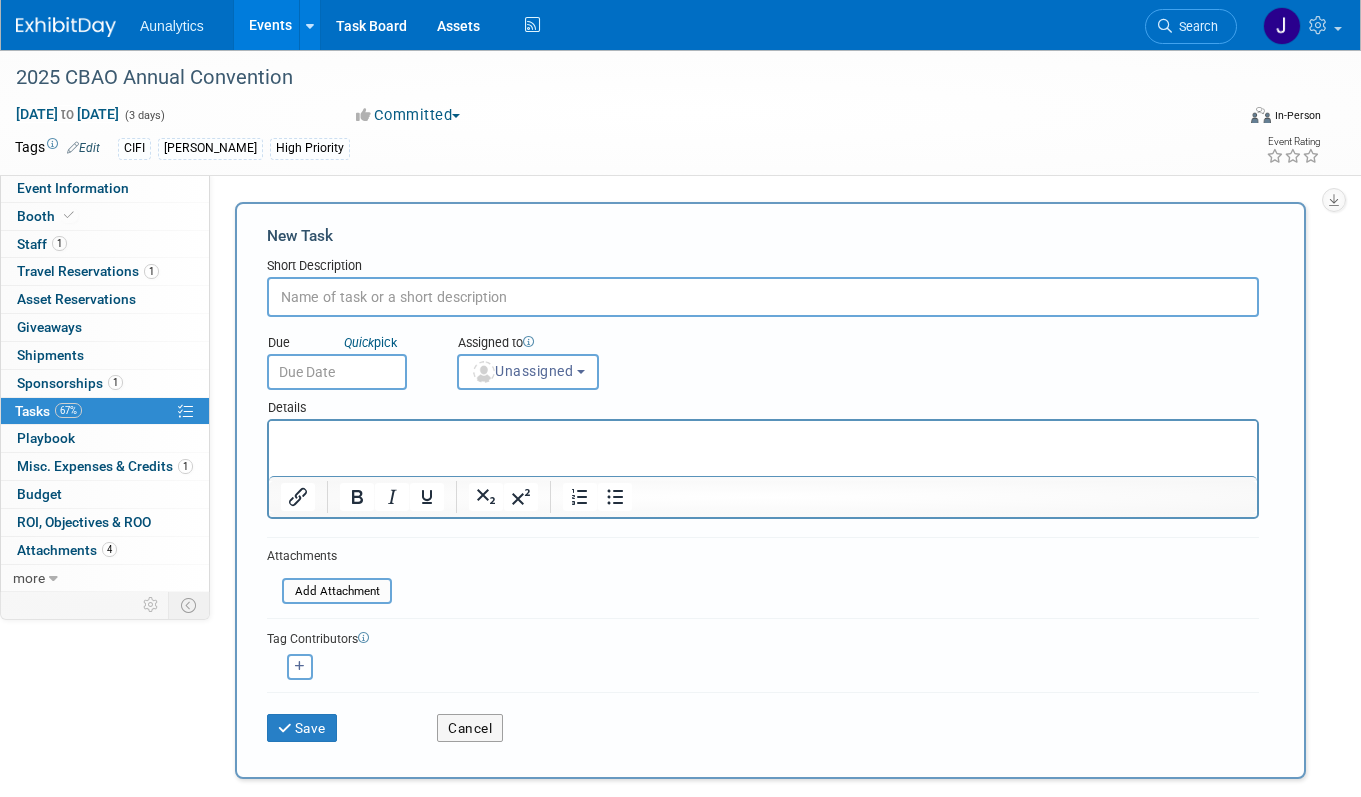 scroll, scrollTop: 0, scrollLeft: 0, axis: both 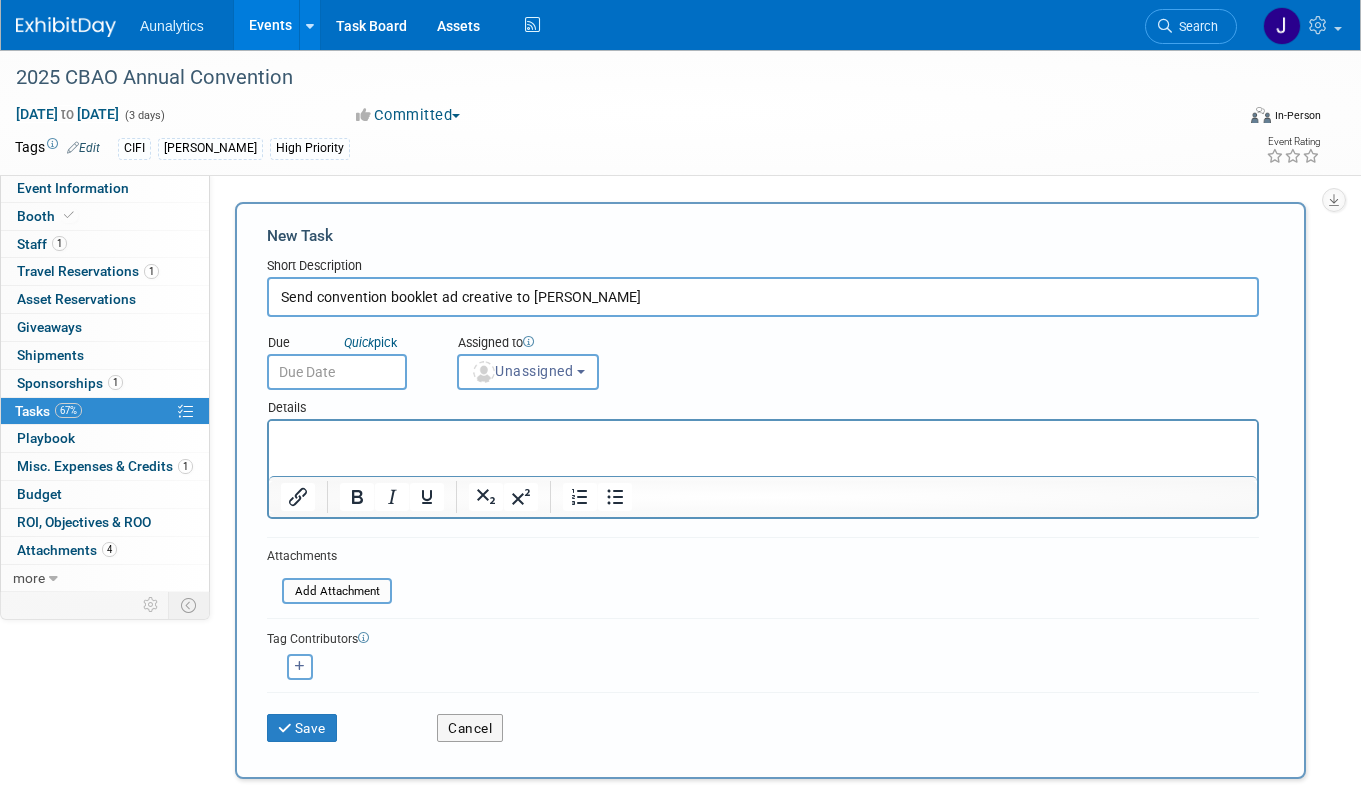 type on "Send convention booklet ad creative to Malia Widder" 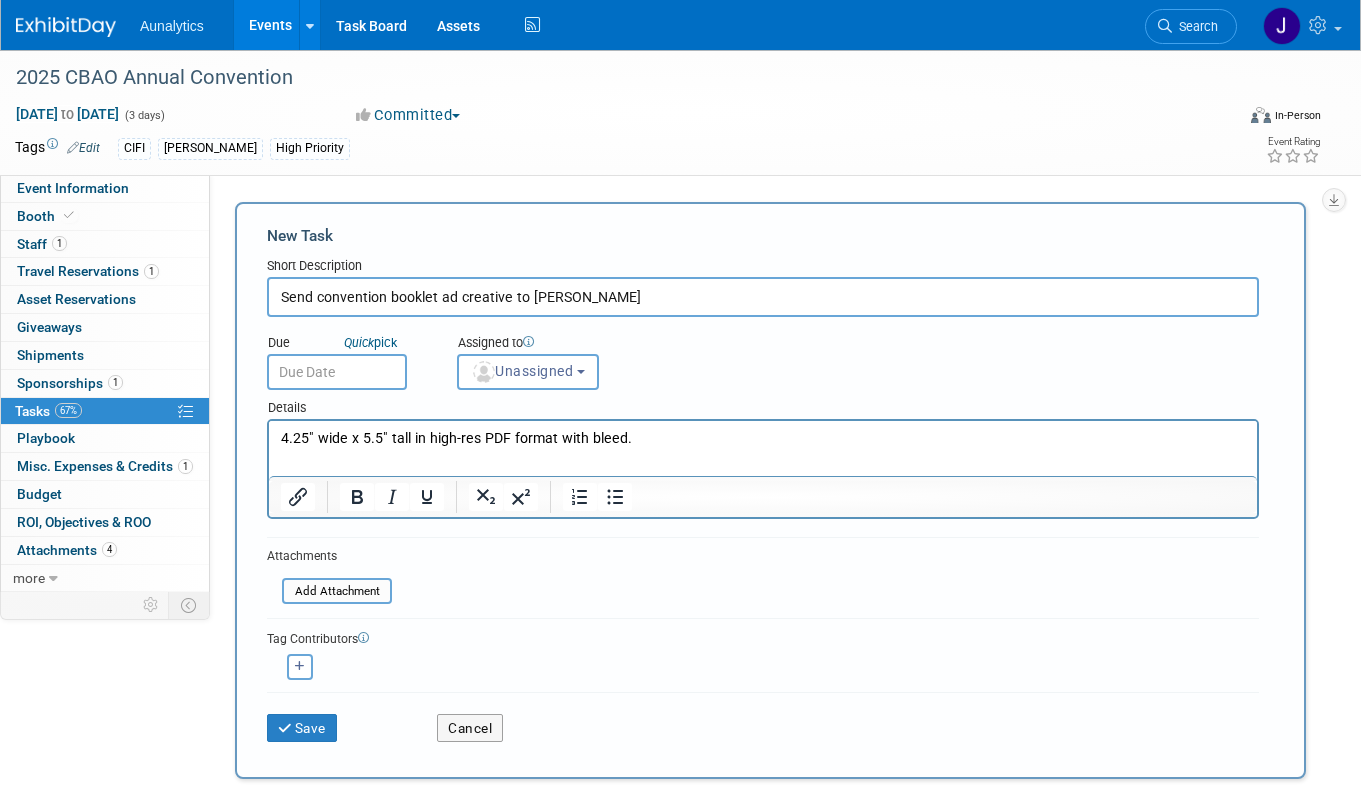 click on "4.25" wide x 5.5" tall in high-res PDF format with bleed." at bounding box center (763, 445) 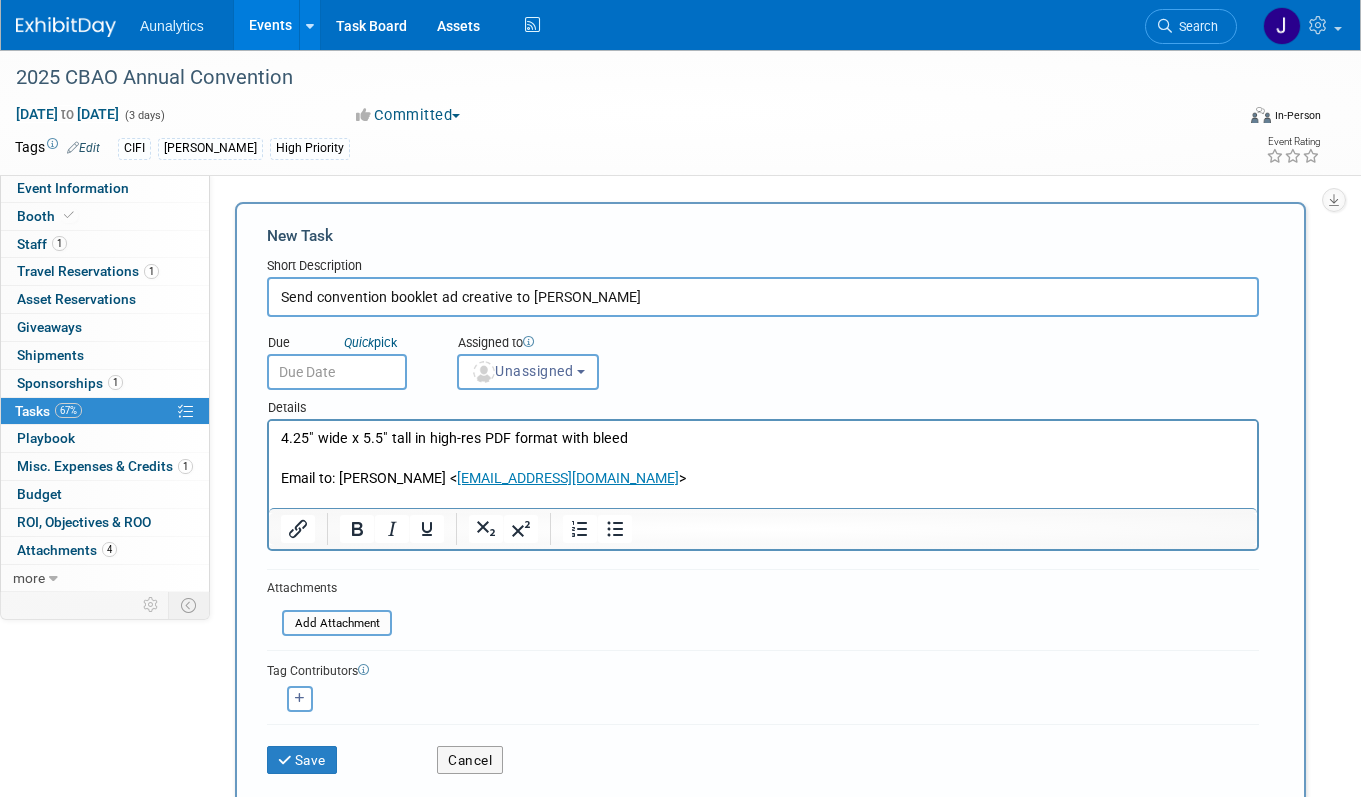 click on "Assigned to" at bounding box center [570, 344] 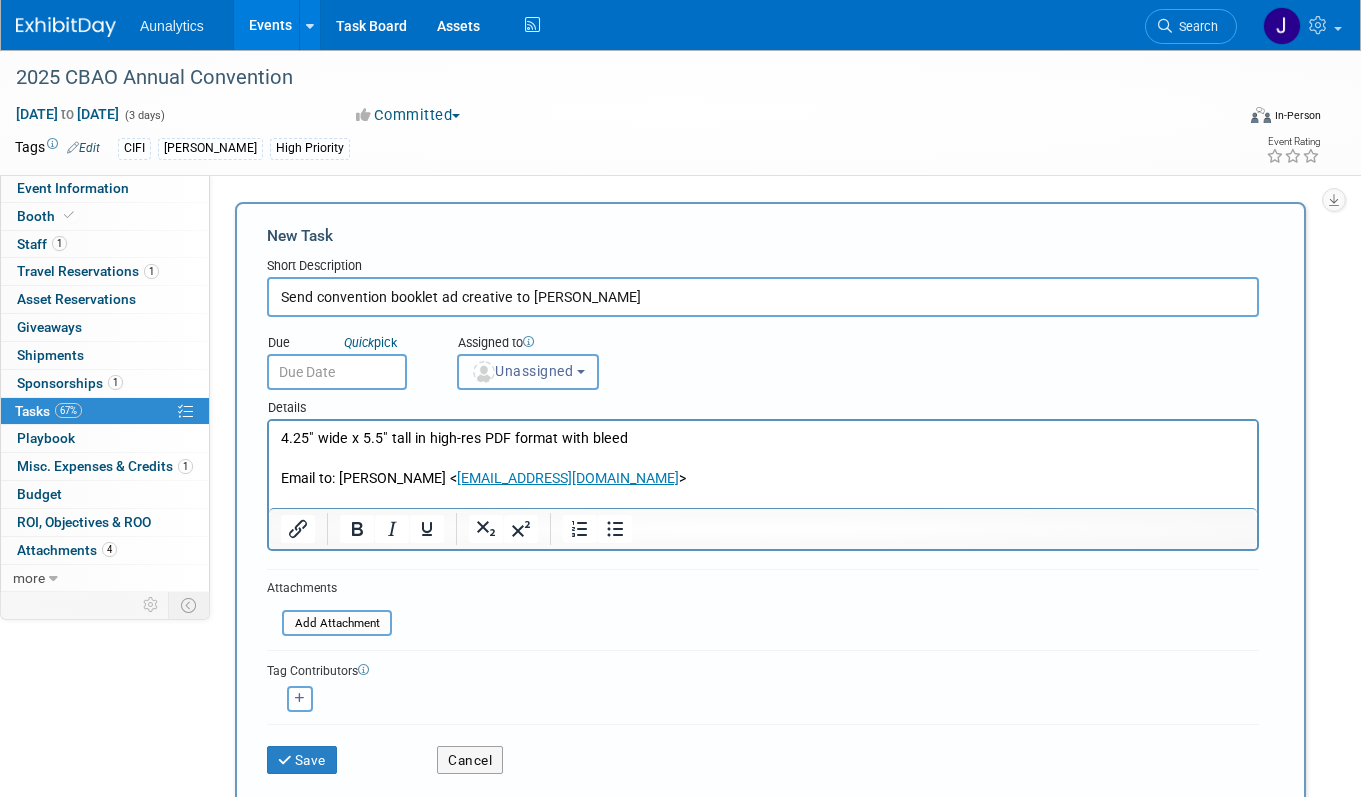 click on "Unassigned" at bounding box center [522, 371] 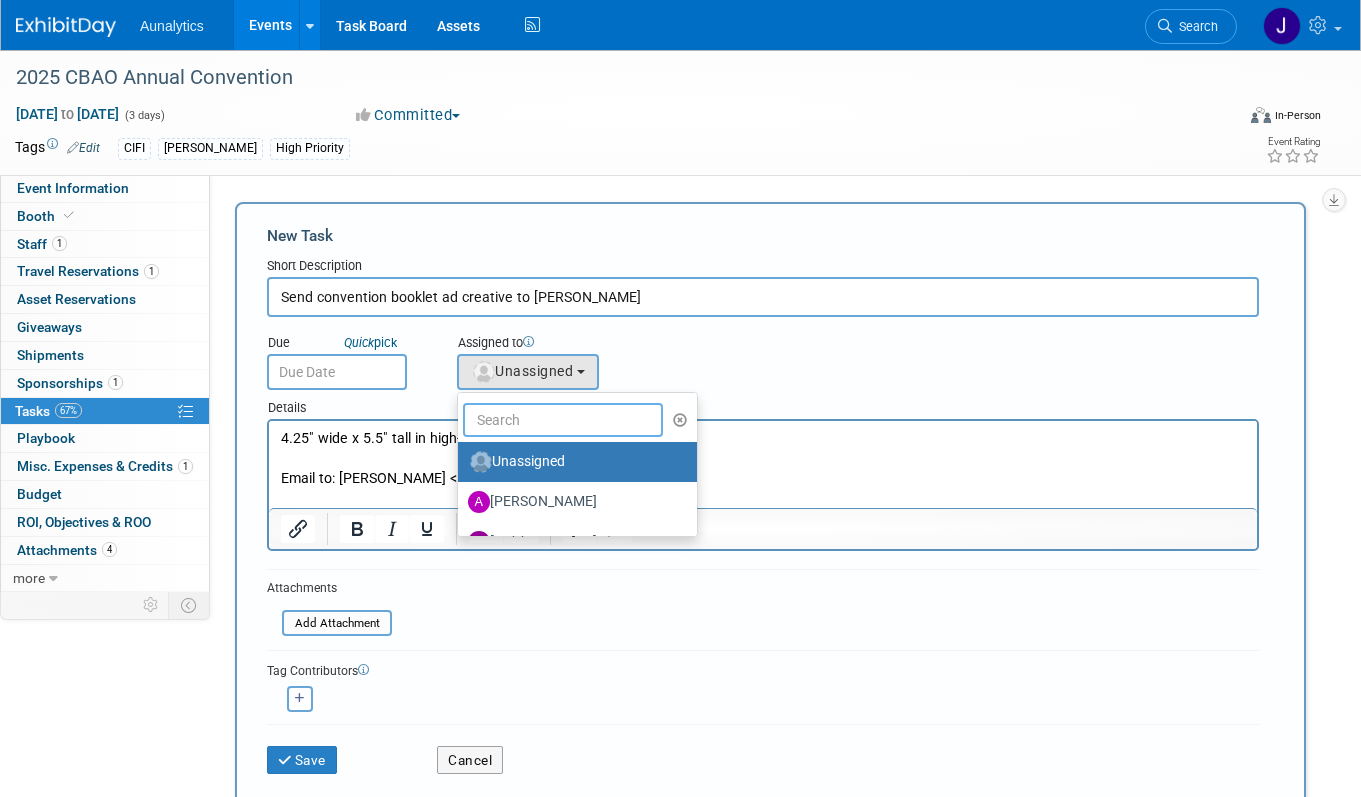 click at bounding box center (563, 420) 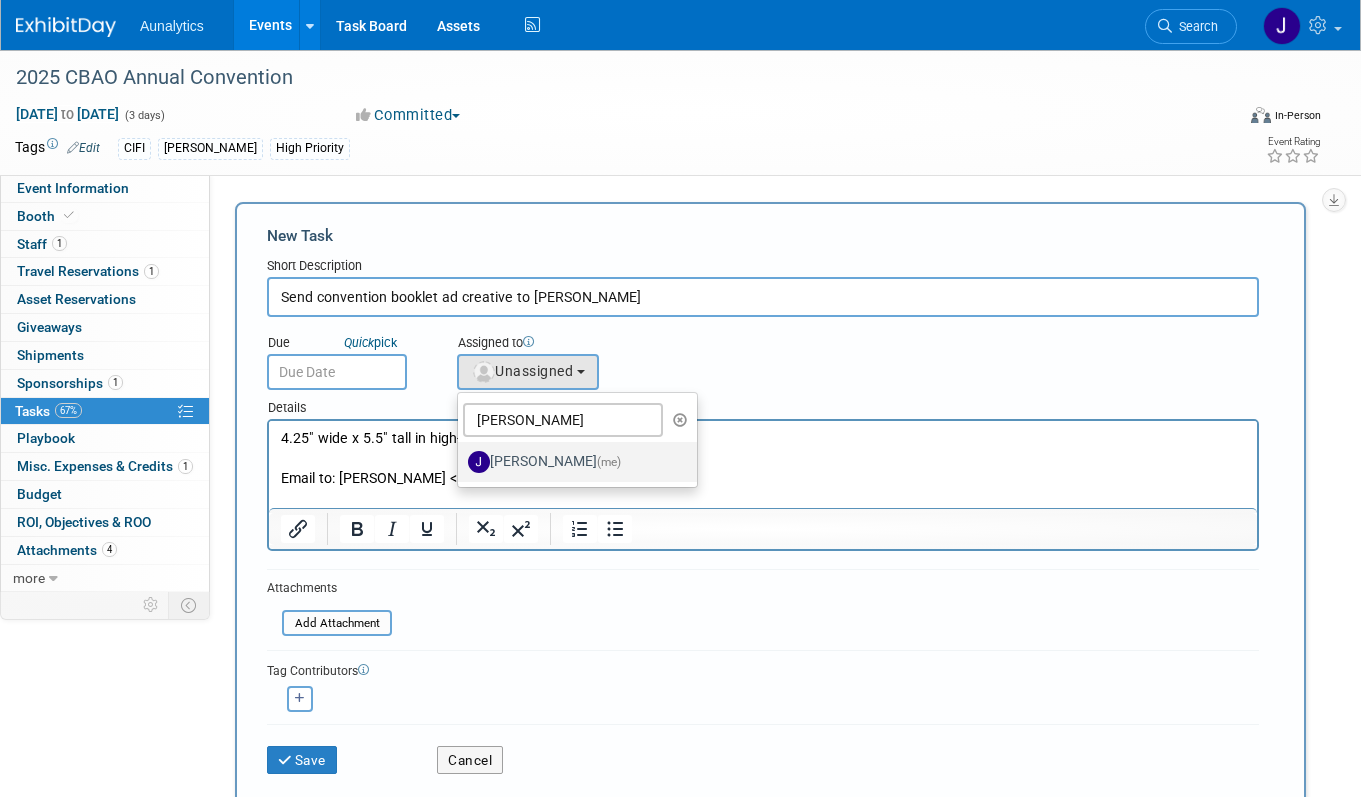click on "Julie Grisanti-Cieslak
(me)" at bounding box center (572, 462) 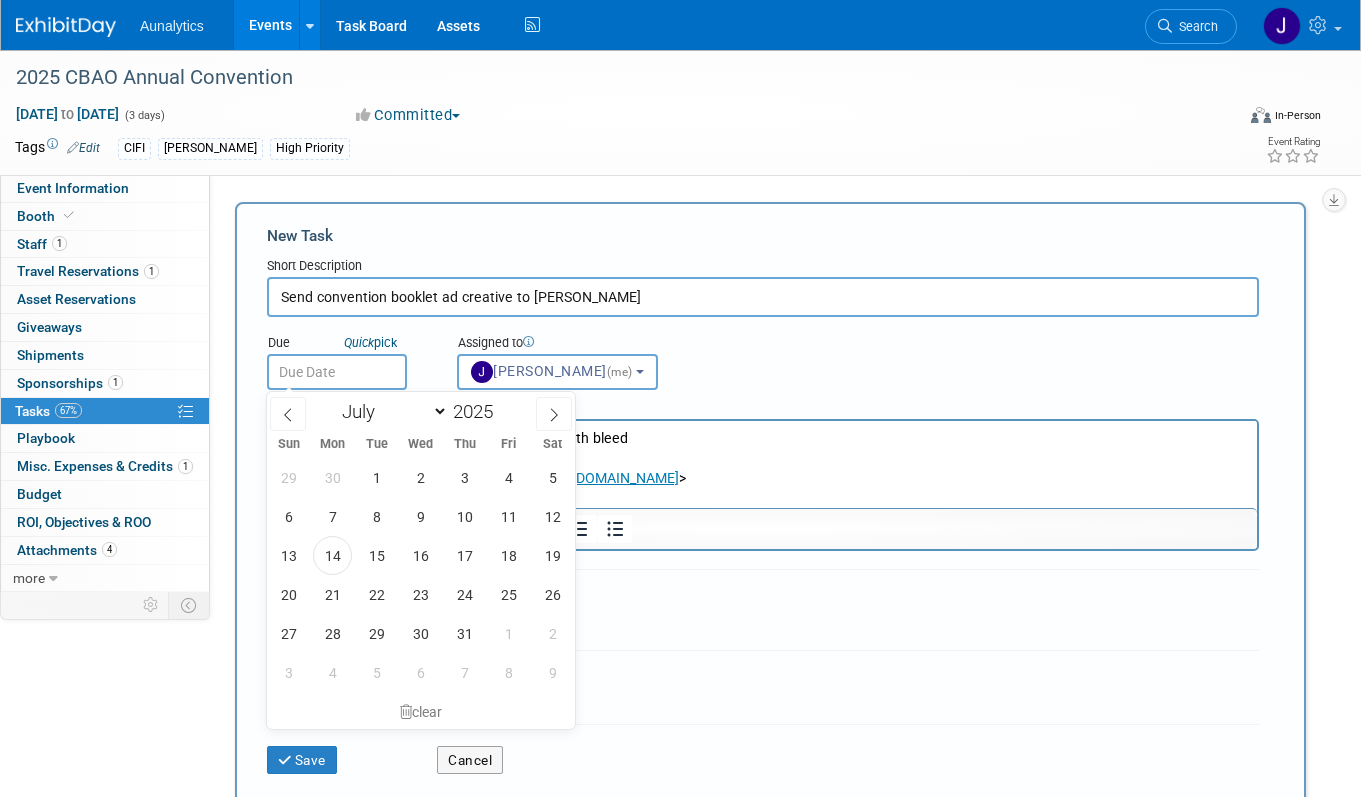 click at bounding box center [337, 372] 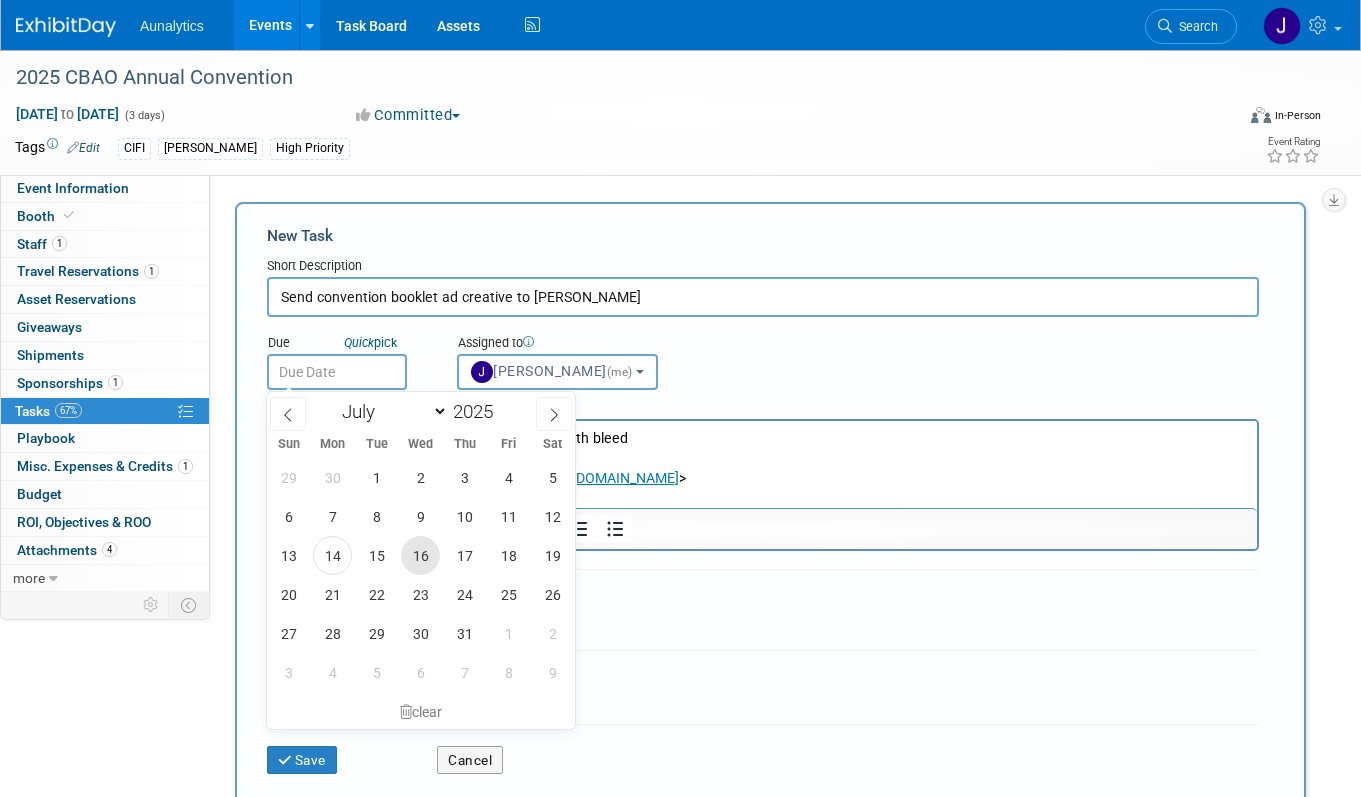 click on "16" at bounding box center [420, 555] 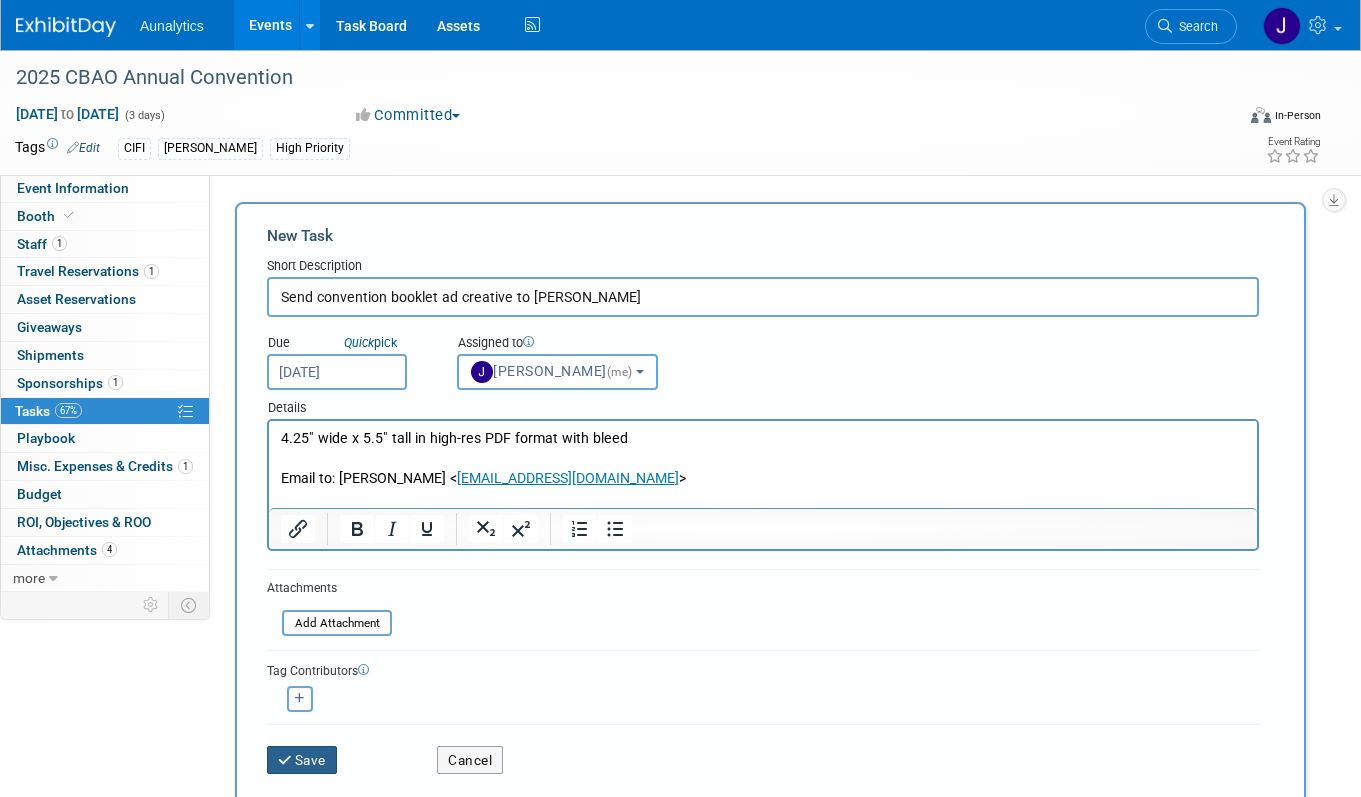 click on "Save" at bounding box center (302, 760) 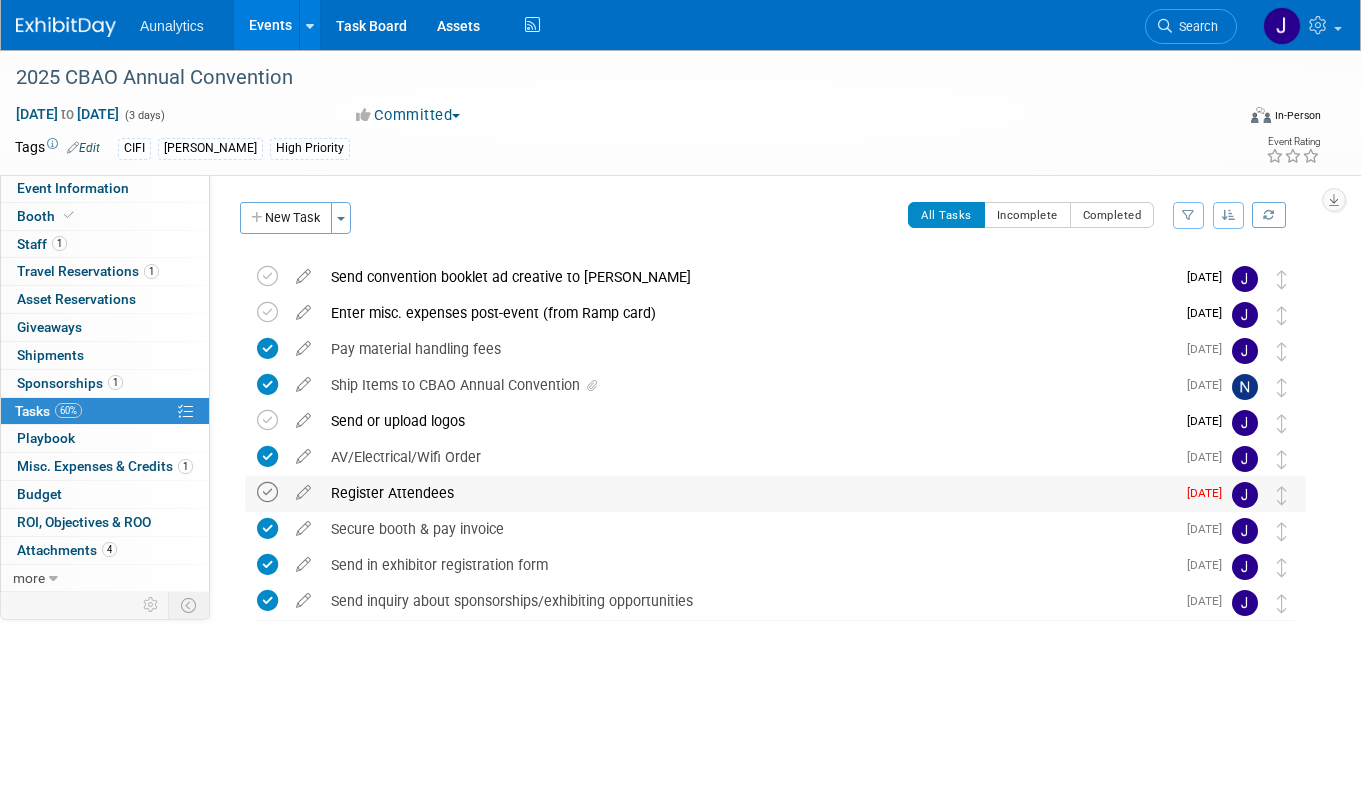 click at bounding box center (267, 492) 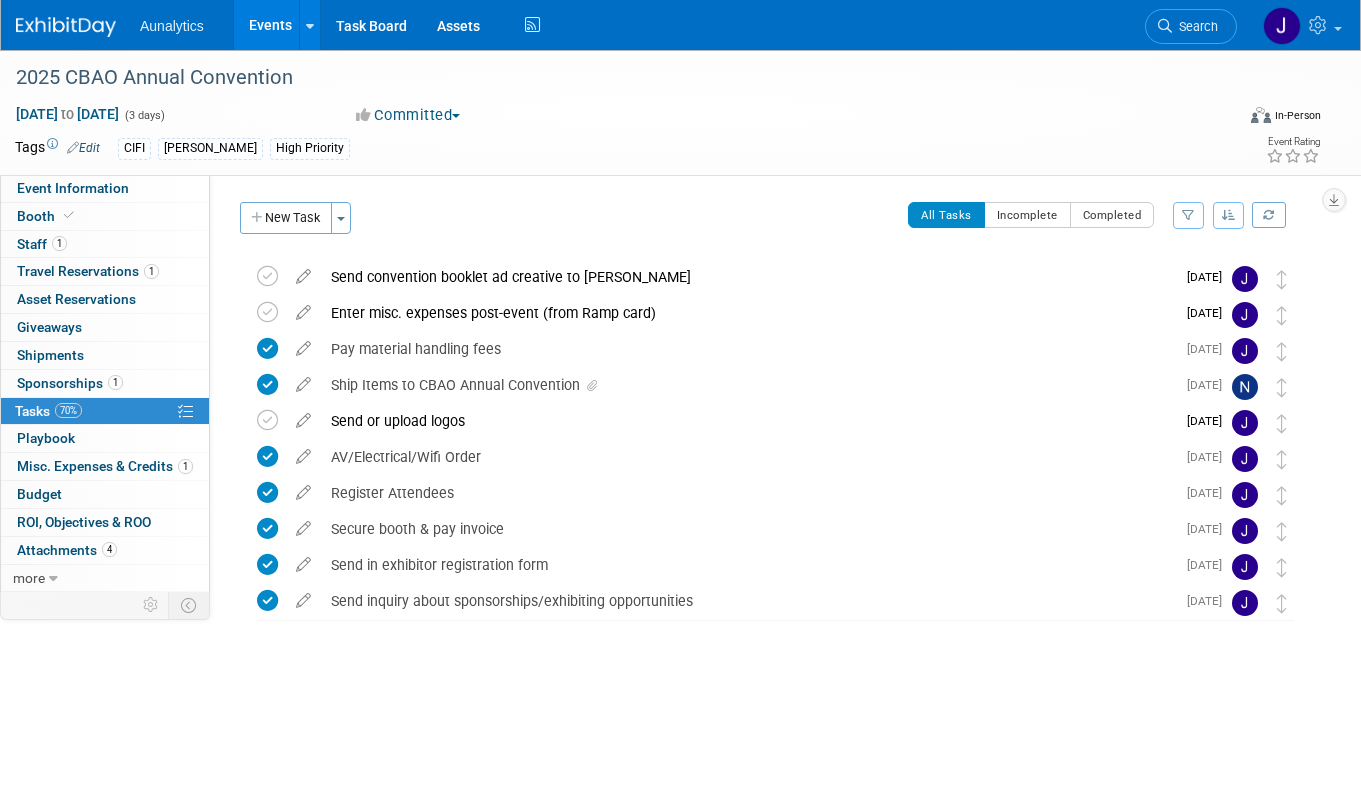 click on "Events" at bounding box center (270, 25) 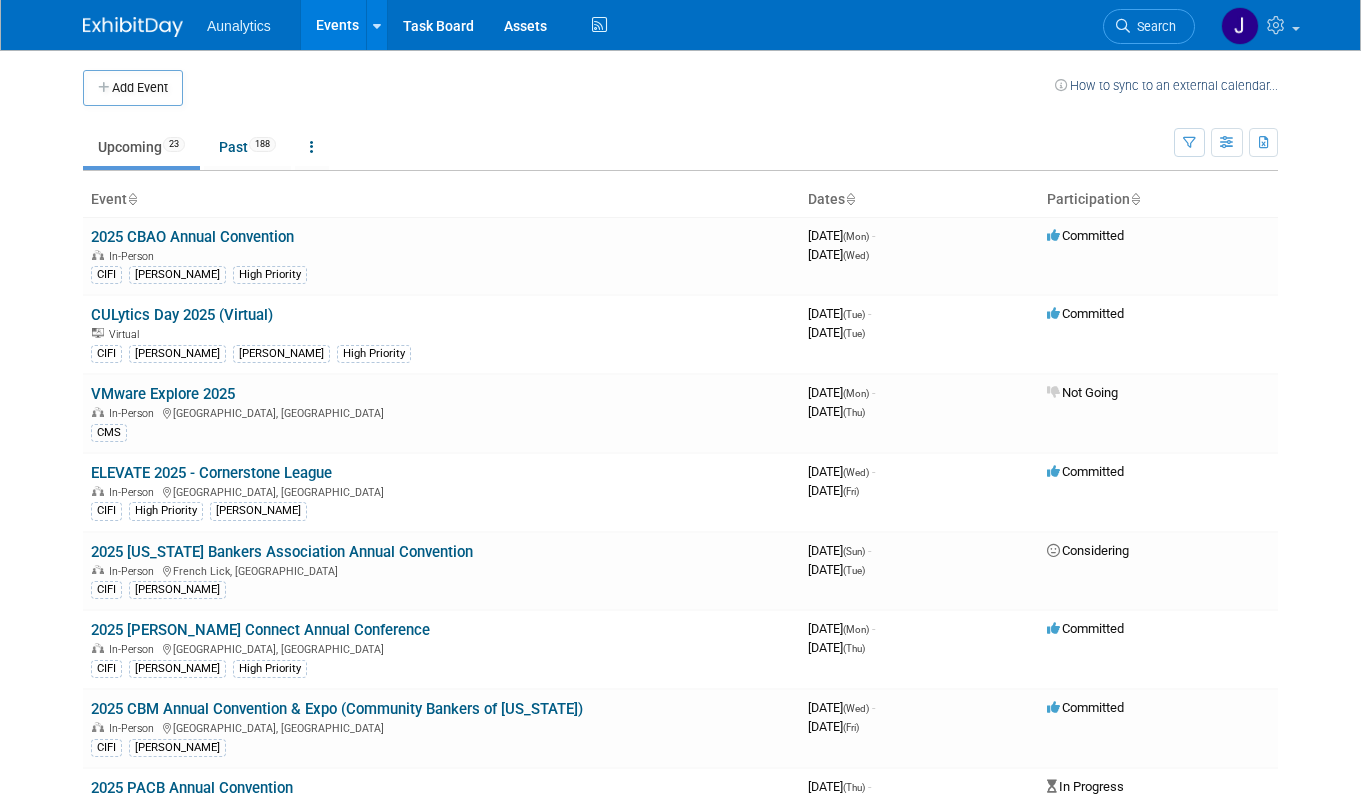 scroll, scrollTop: 0, scrollLeft: 0, axis: both 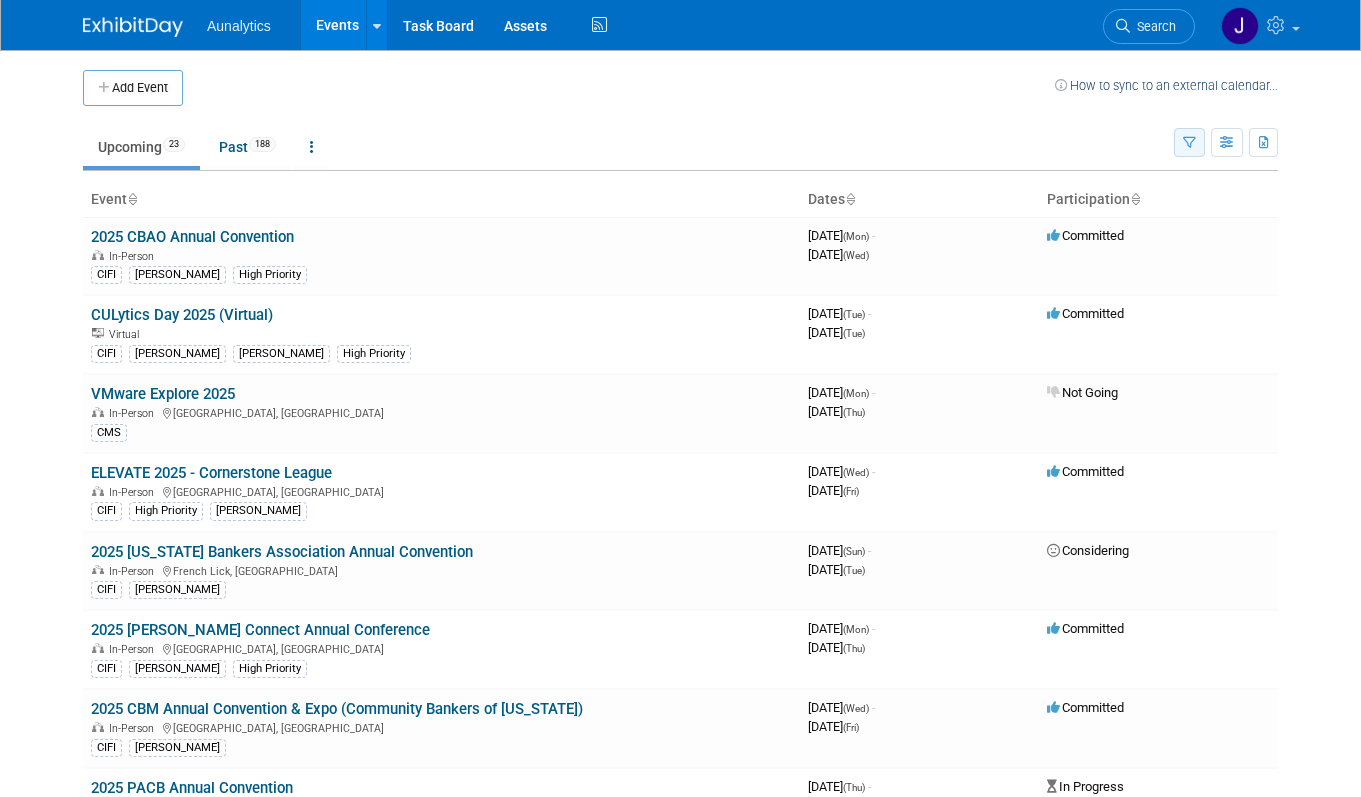 click at bounding box center (1189, 143) 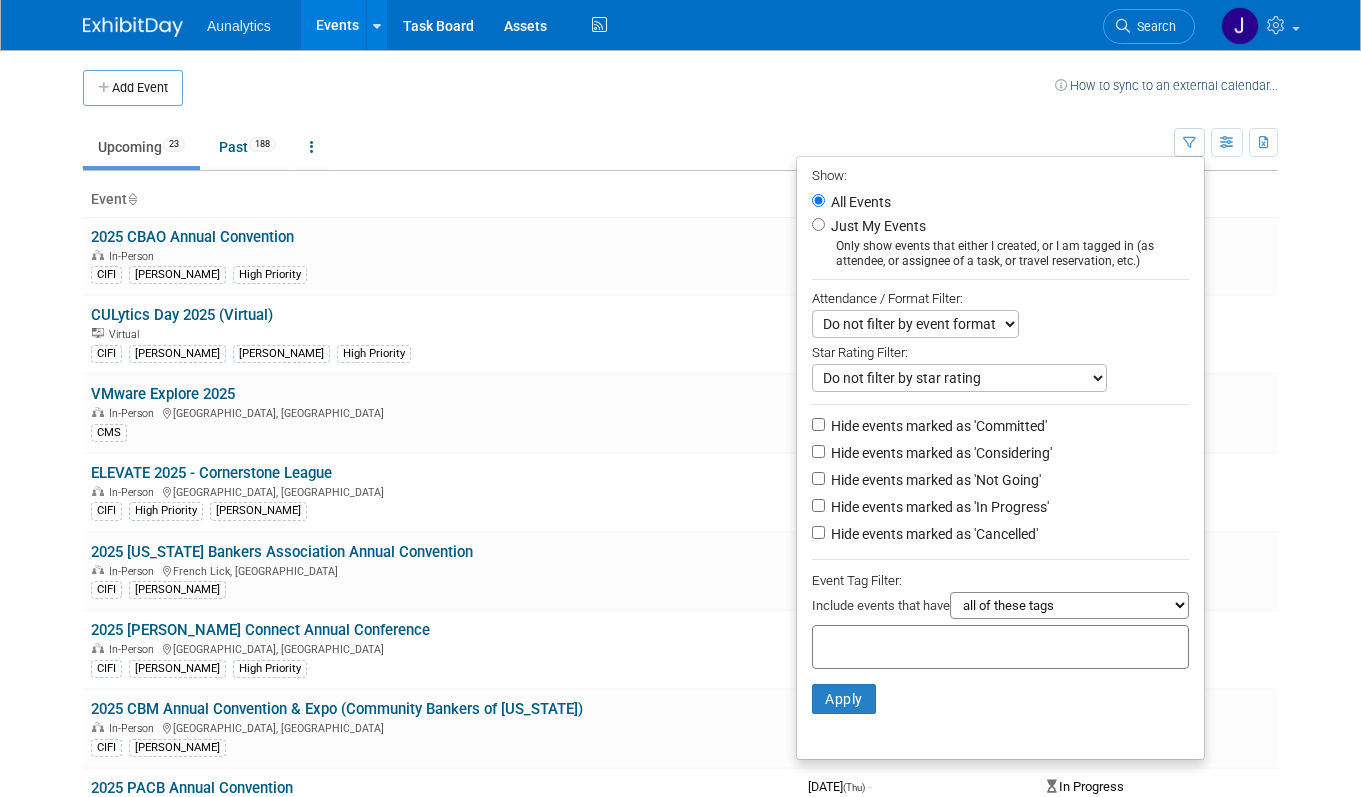 click on "Hide events marked as 'Not Going'" at bounding box center (934, 480) 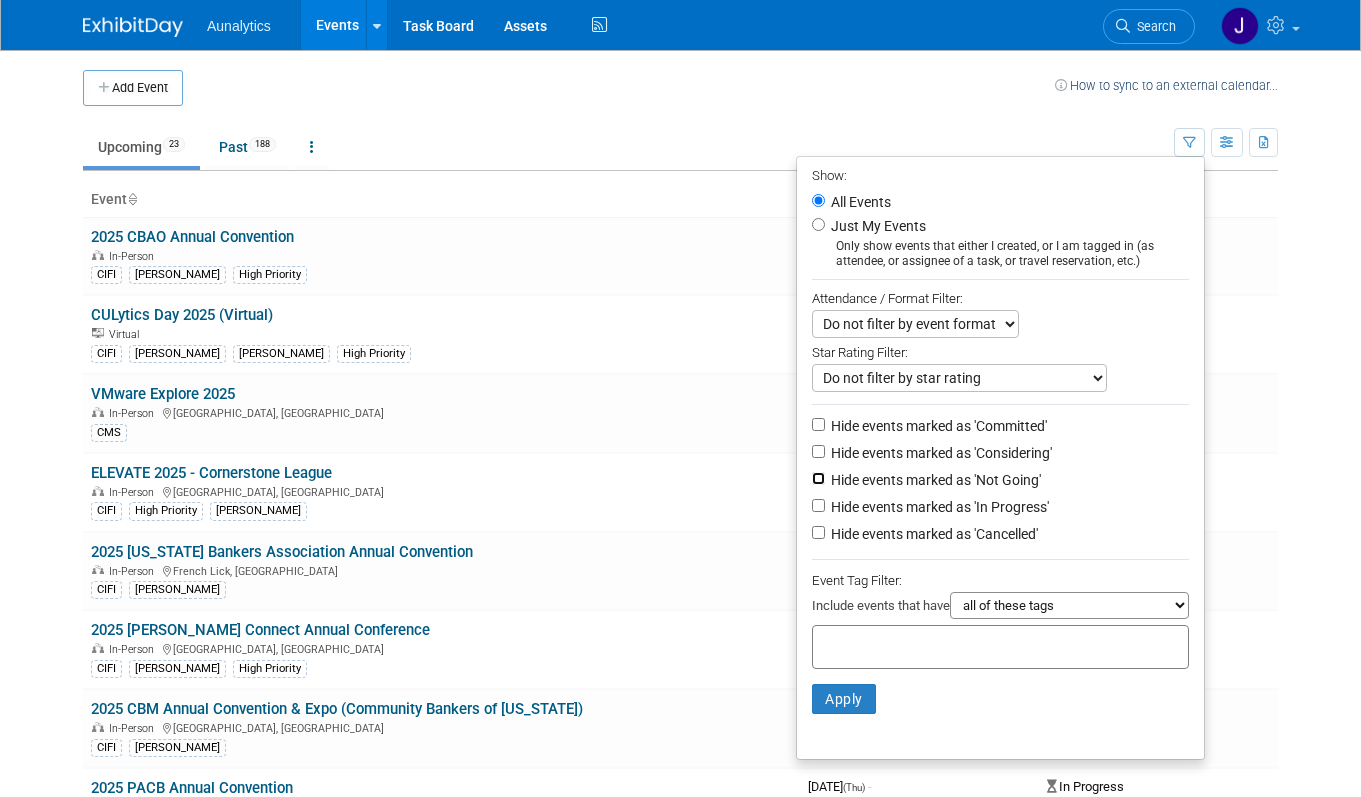 click on "Hide events marked as 'Not Going'" at bounding box center [818, 478] 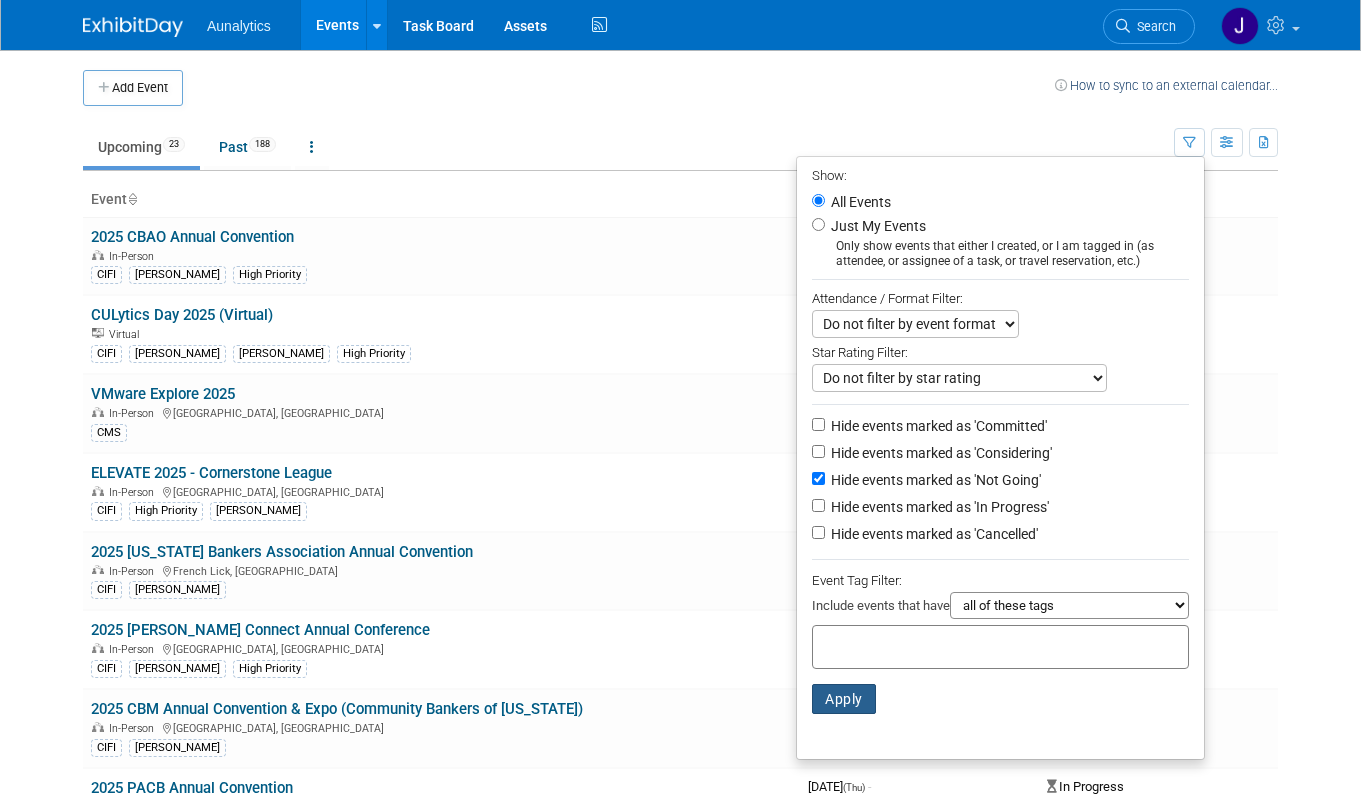 click on "Apply" at bounding box center (844, 699) 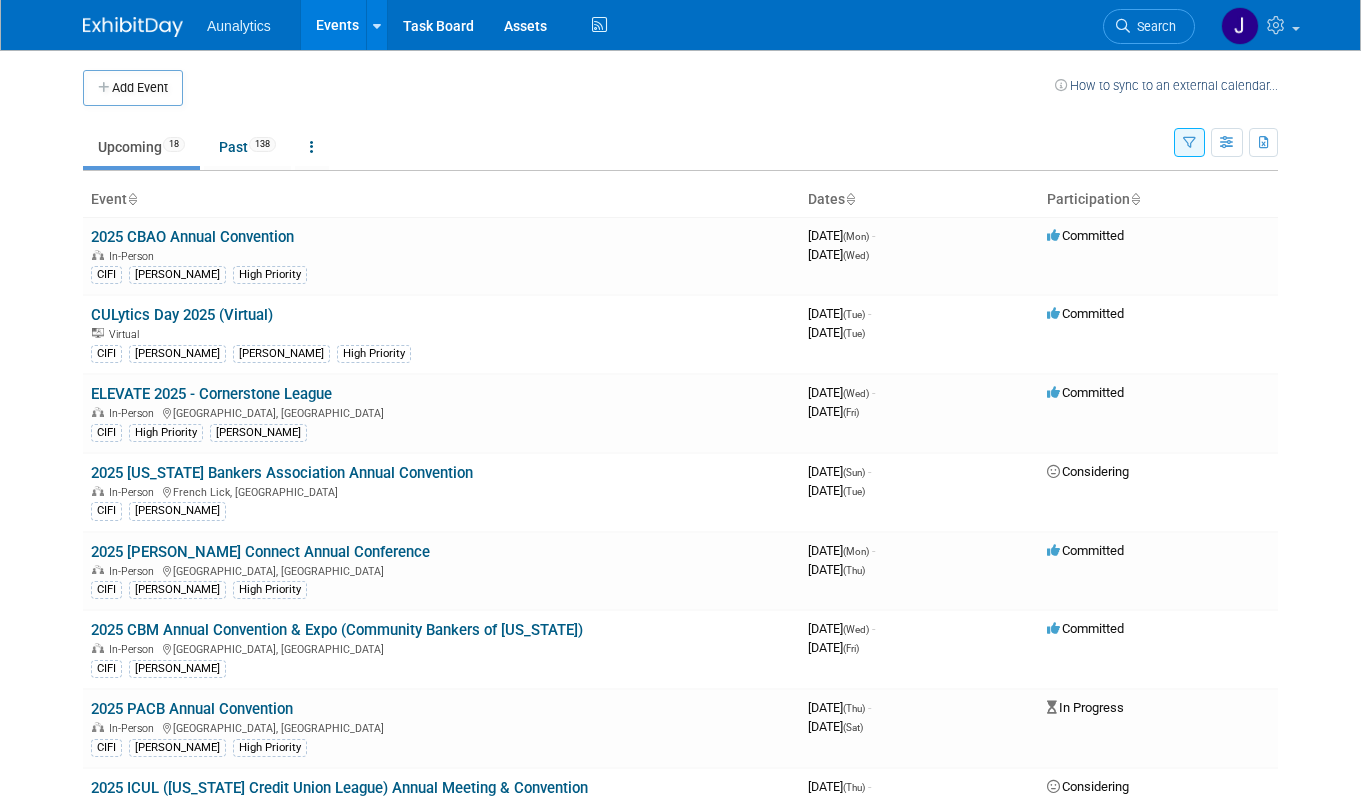 scroll, scrollTop: 0, scrollLeft: 0, axis: both 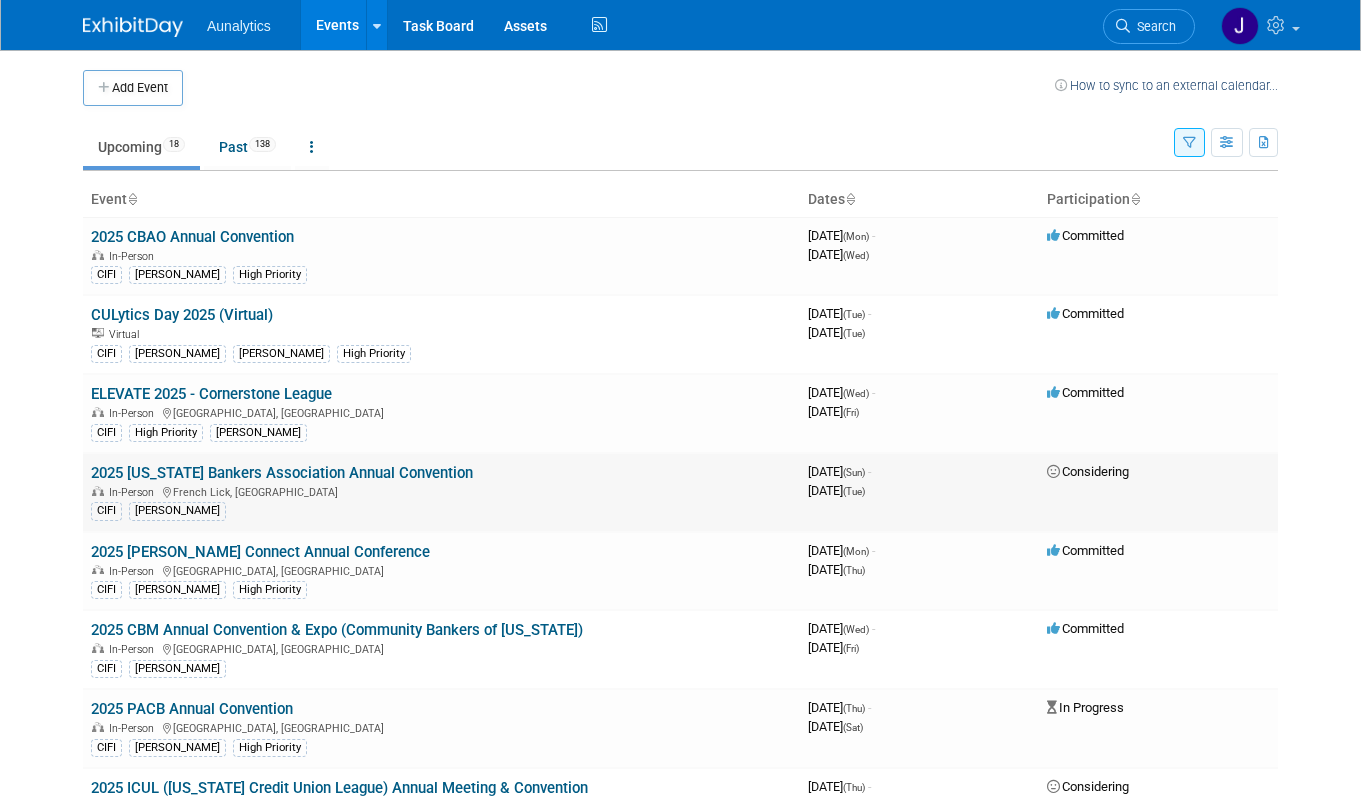click on "2025 [US_STATE] Bankers Association Annual Convention" at bounding box center [282, 473] 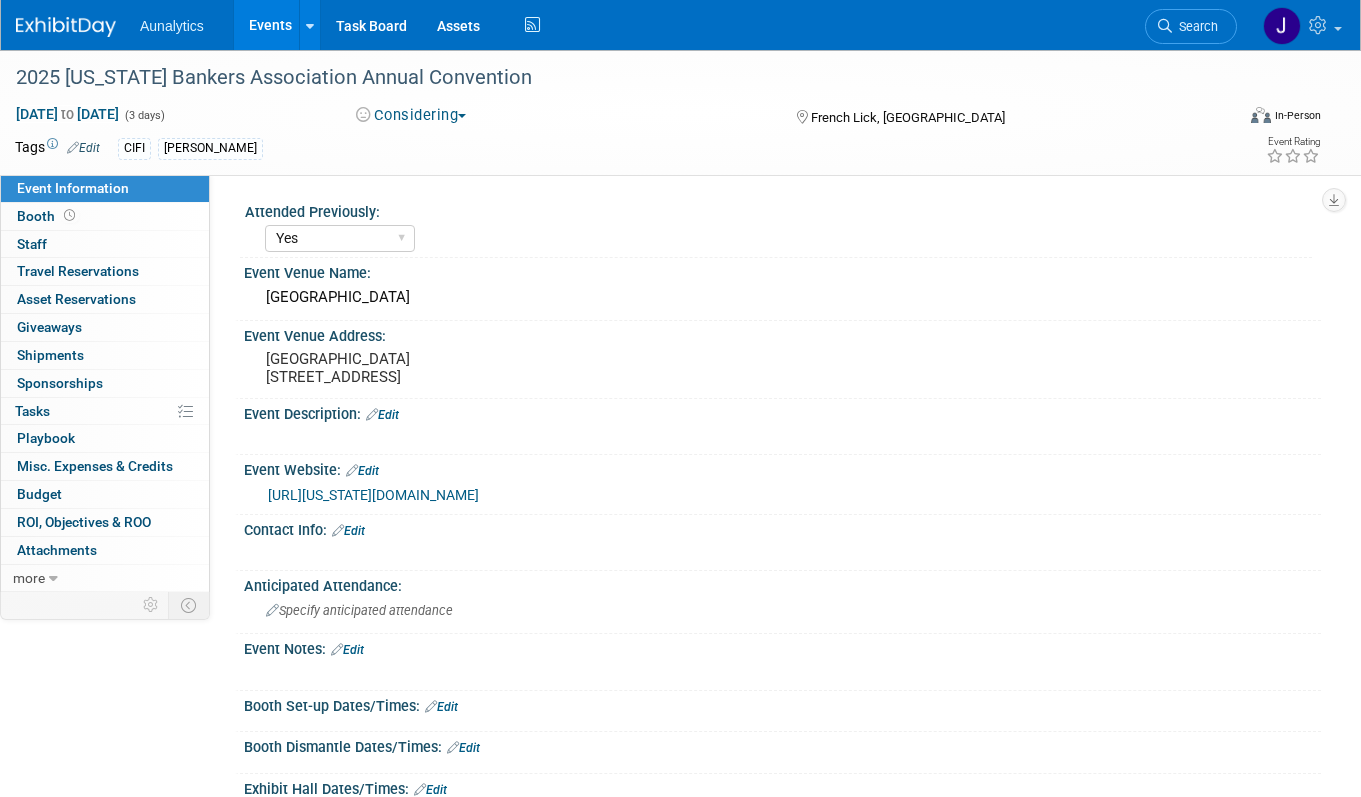 select on "Yes" 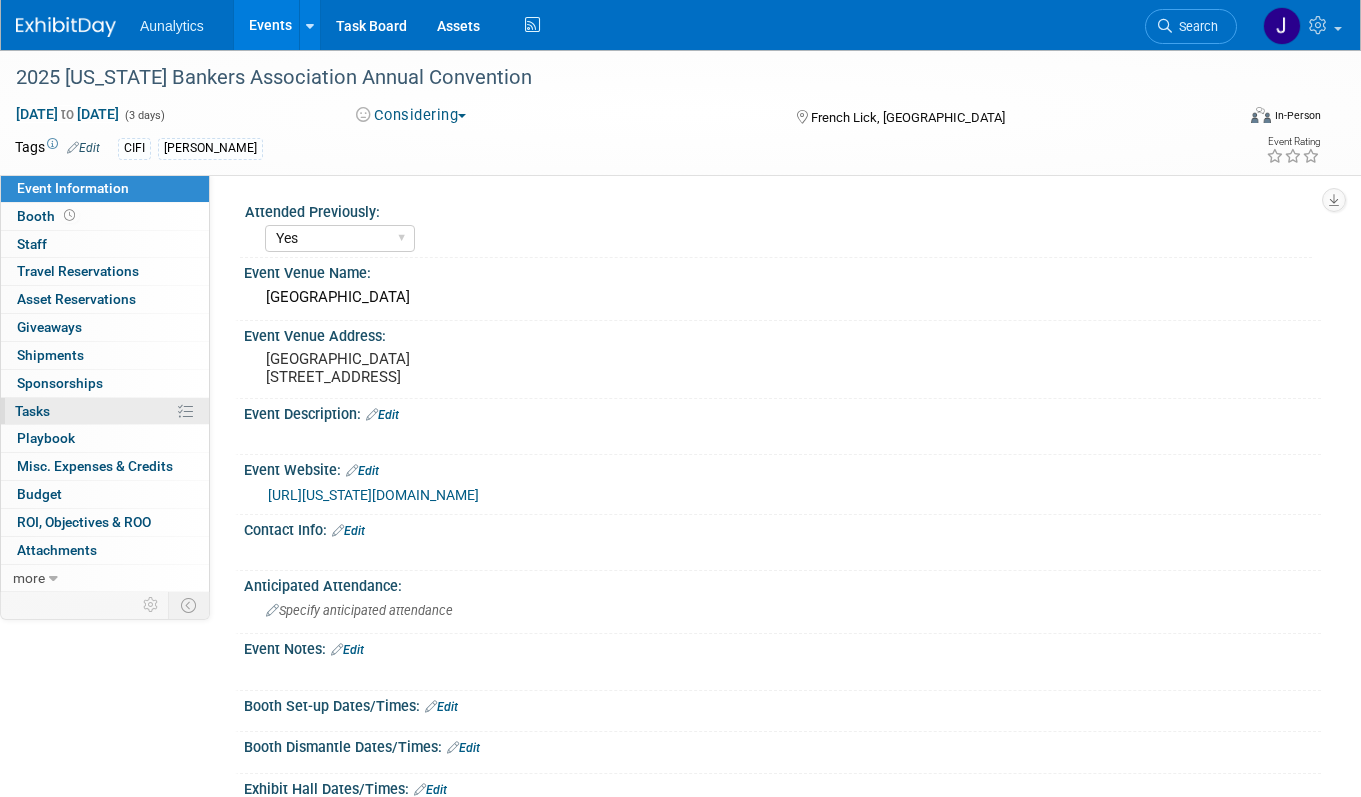 click on "0%
Tasks 0%" at bounding box center (105, 411) 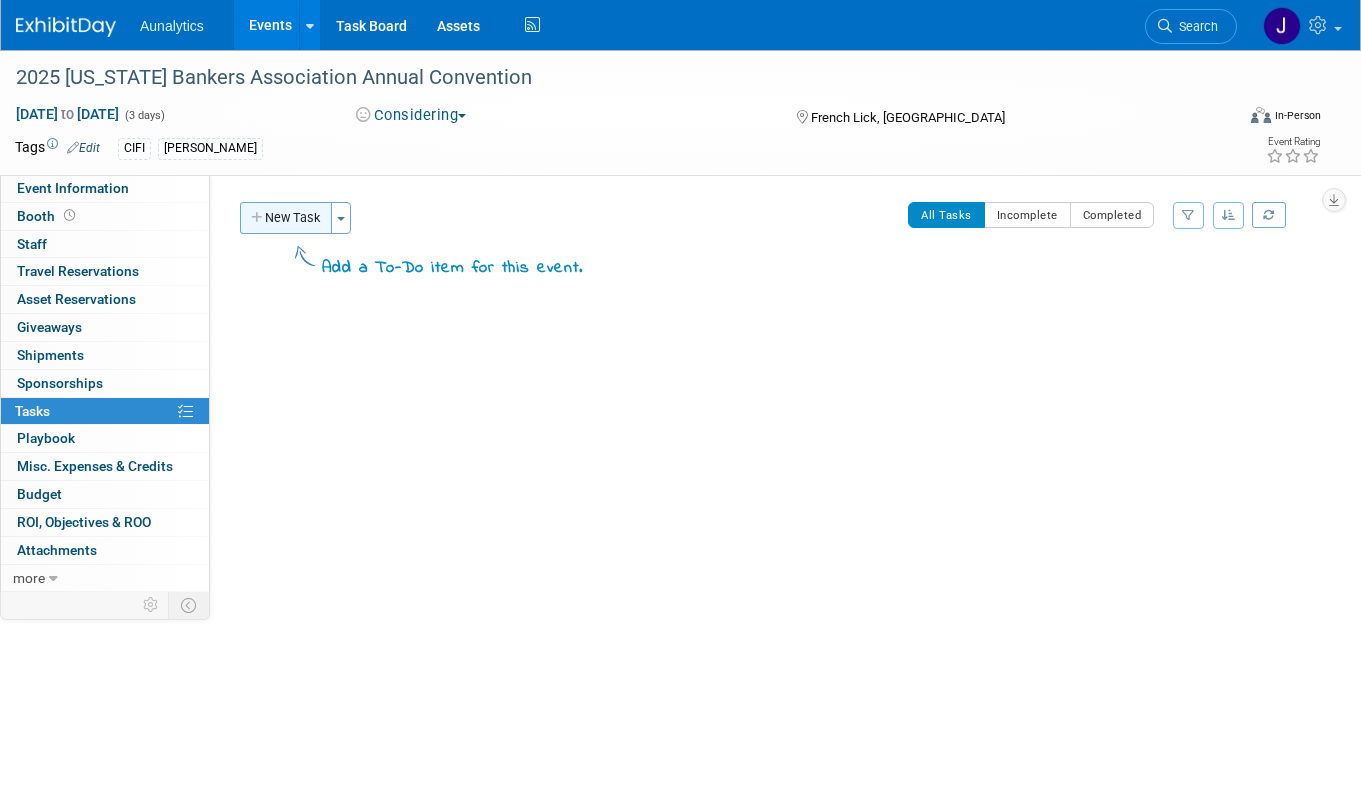 click on "New Task" at bounding box center [286, 218] 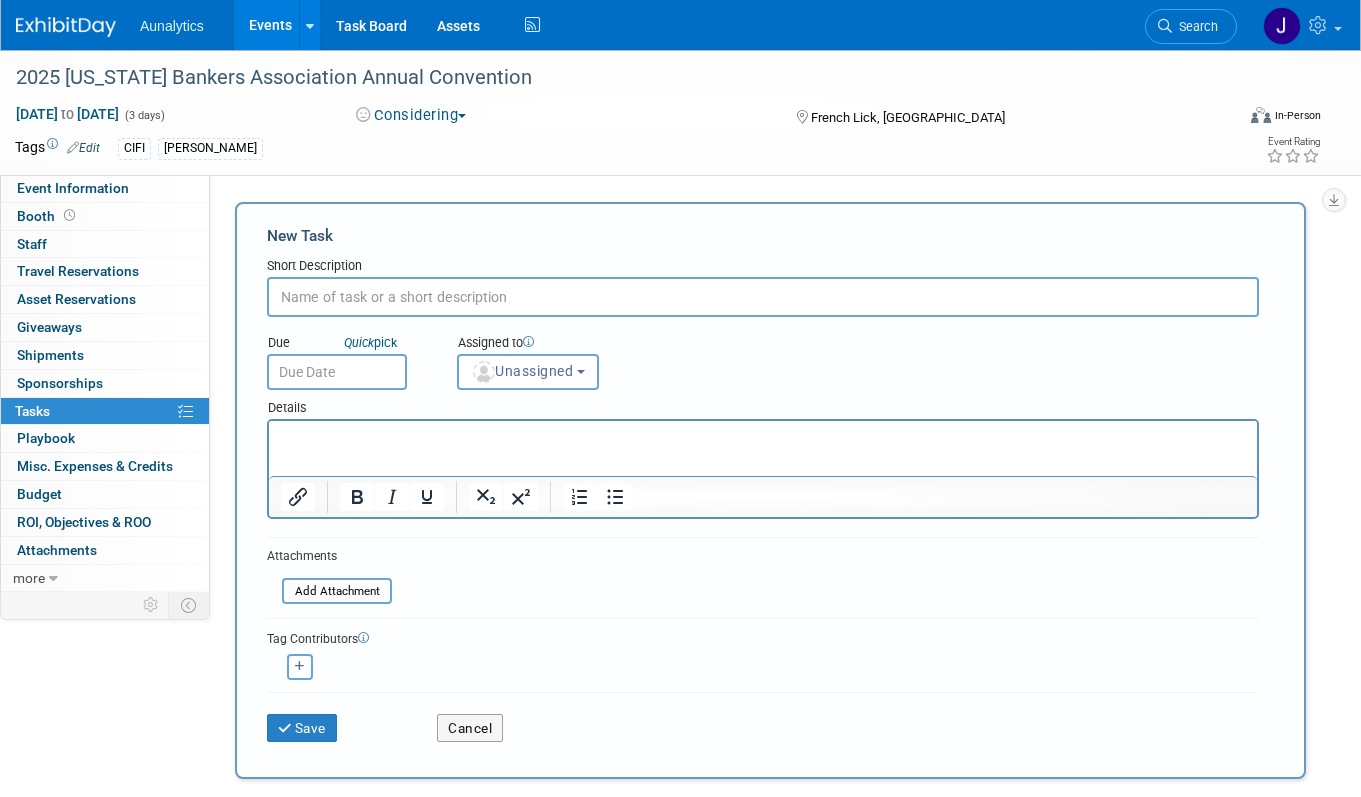 scroll, scrollTop: 0, scrollLeft: 0, axis: both 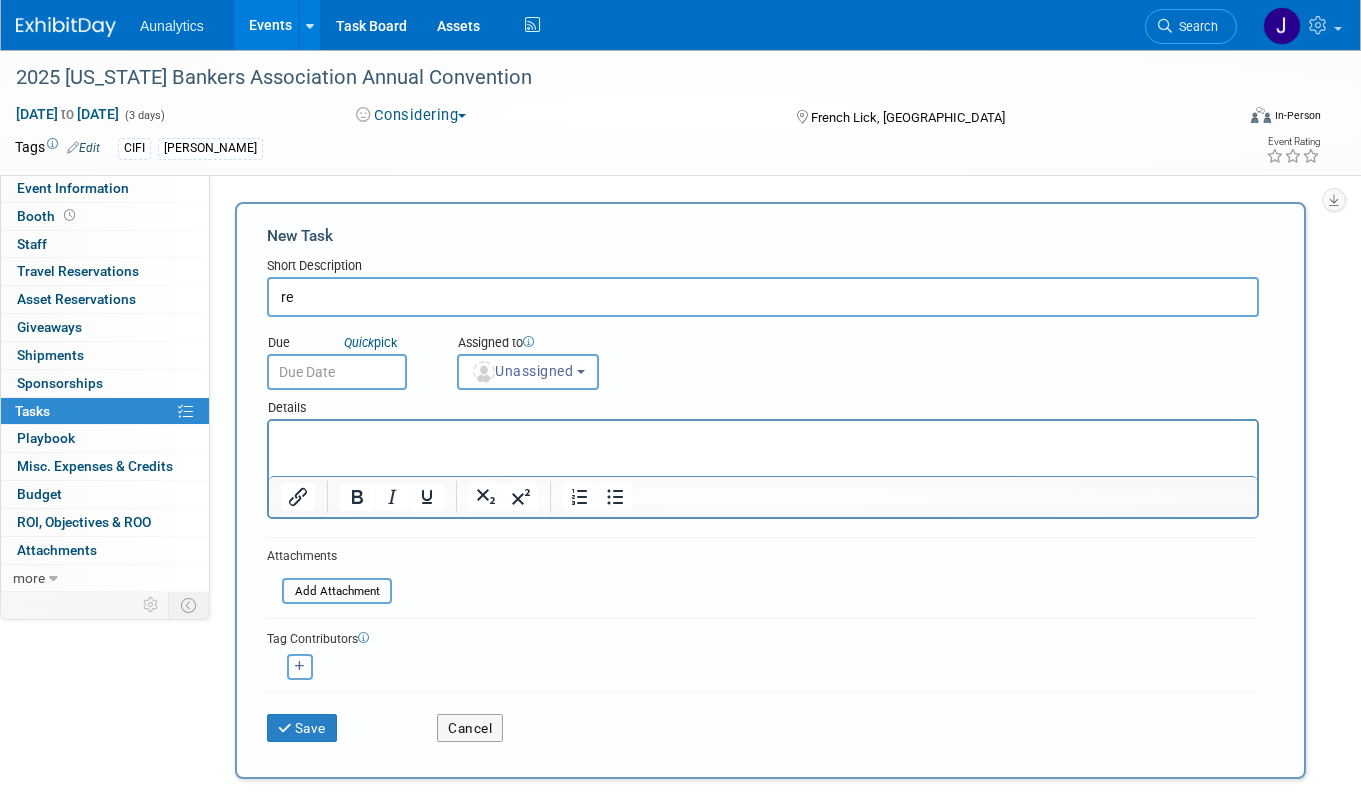 type on "r" 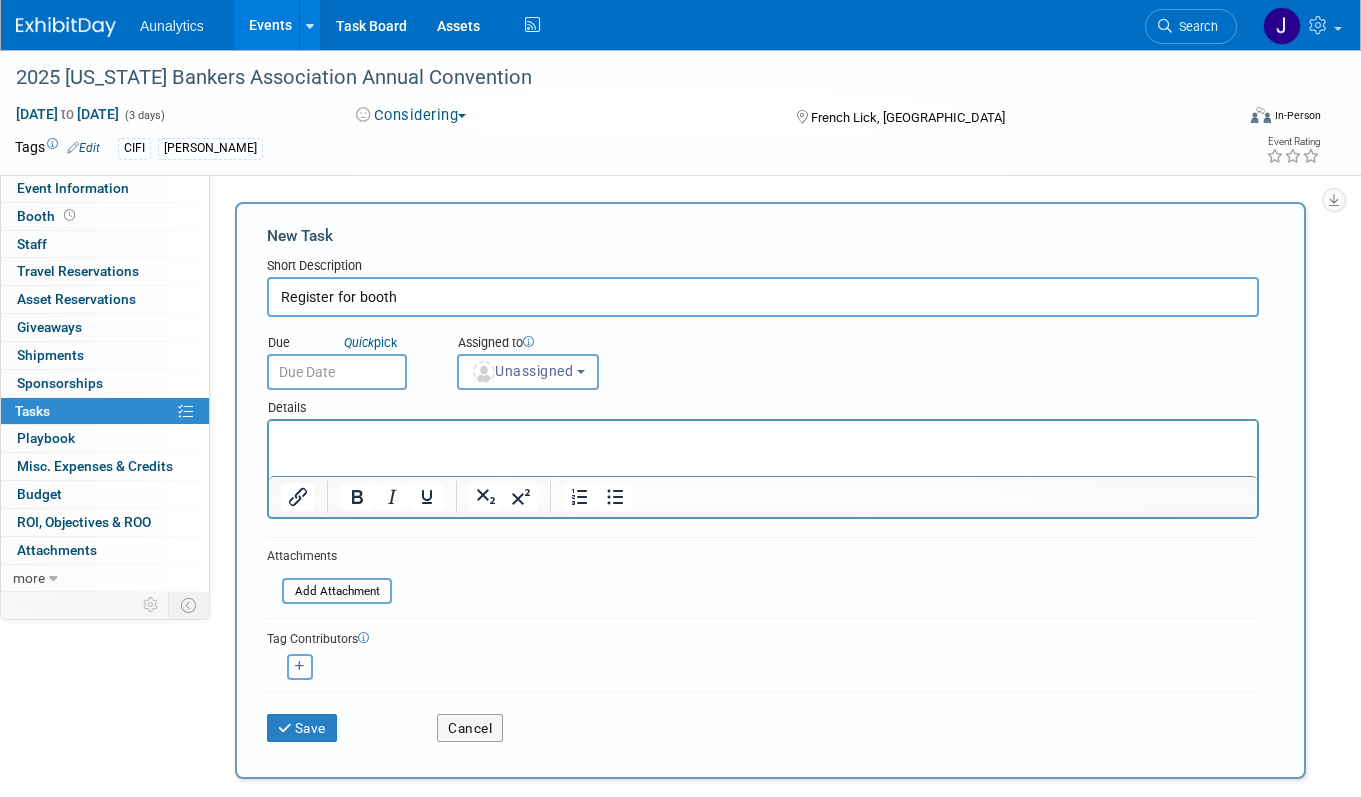click on "Register for booth" at bounding box center (763, 297) 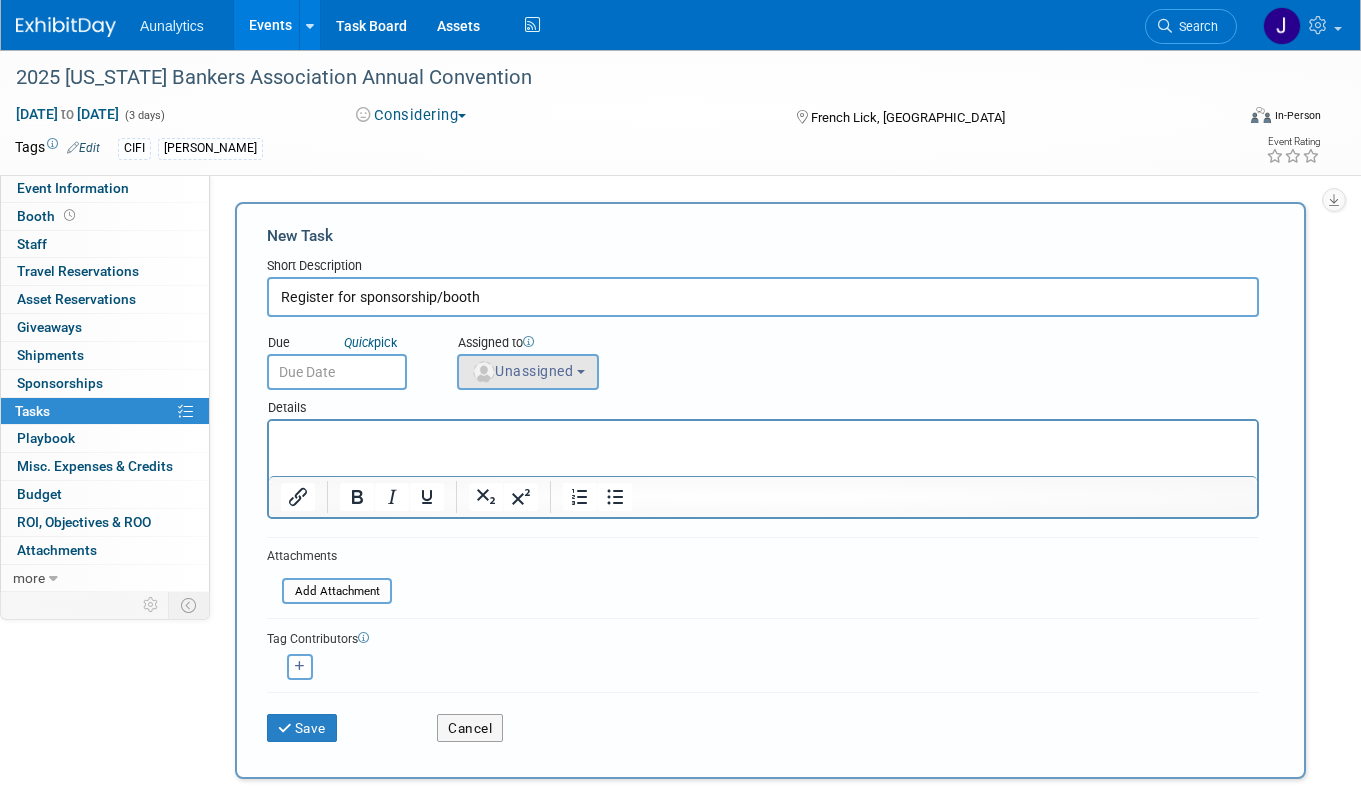 type on "Register for sponsorship/booth" 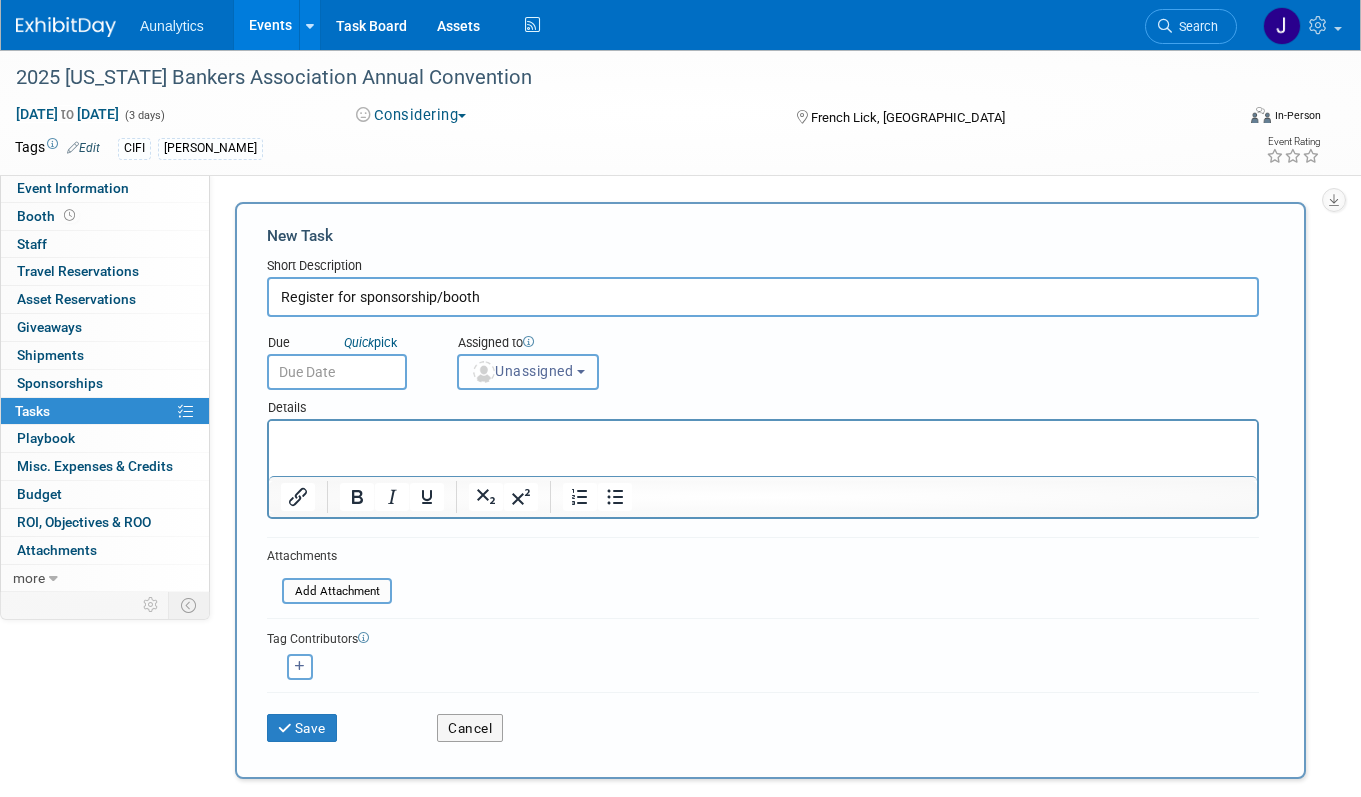 click on "Unassigned" at bounding box center (522, 371) 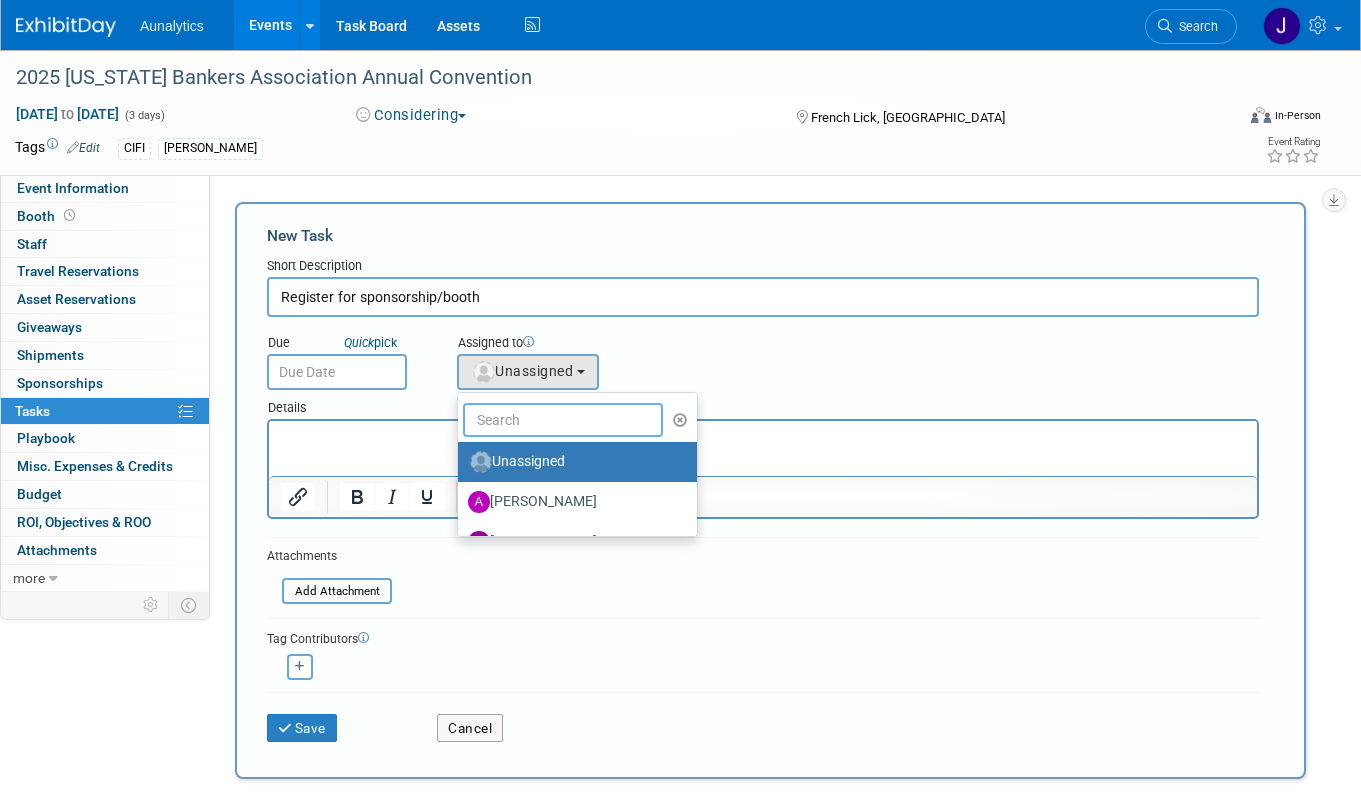 click at bounding box center [563, 420] 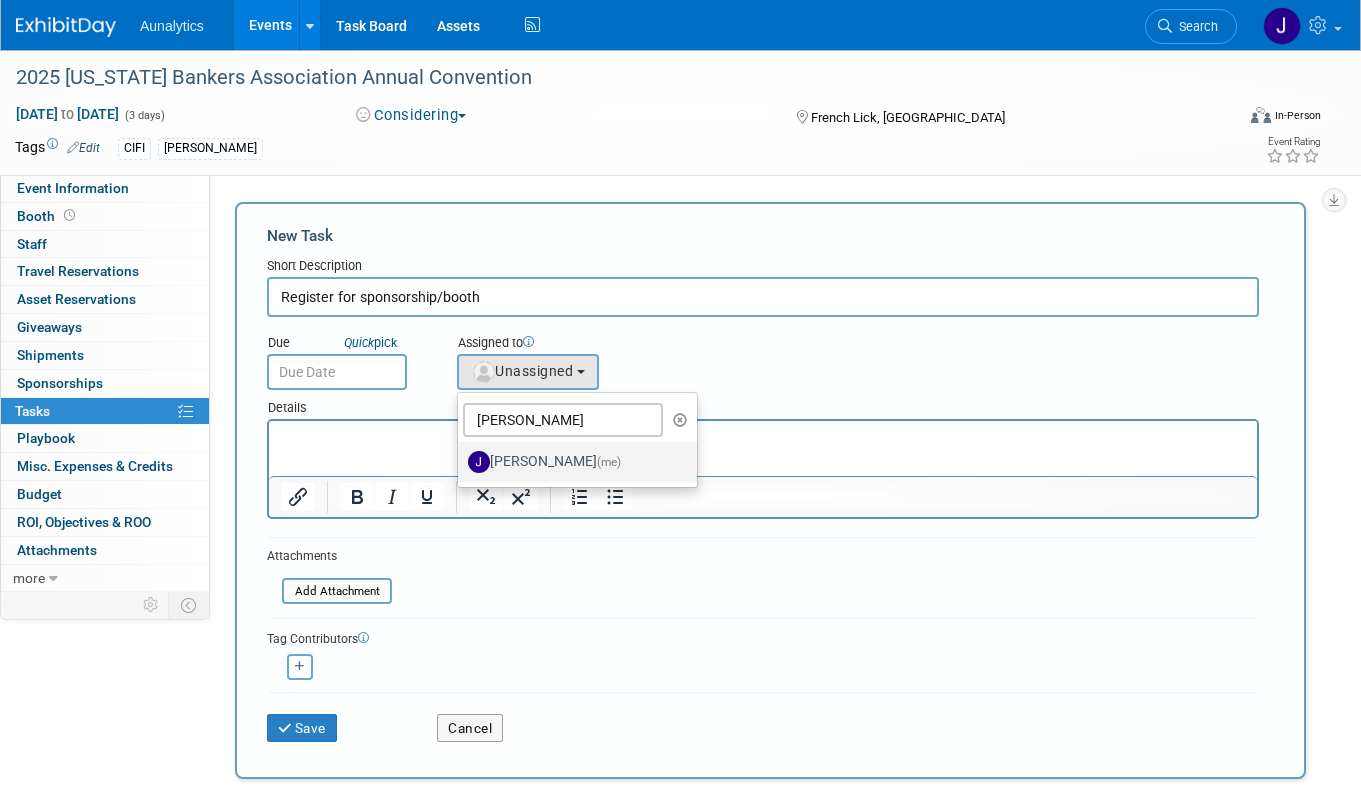 click on "Julie Grisanti-Cieslak
(me)" at bounding box center (572, 462) 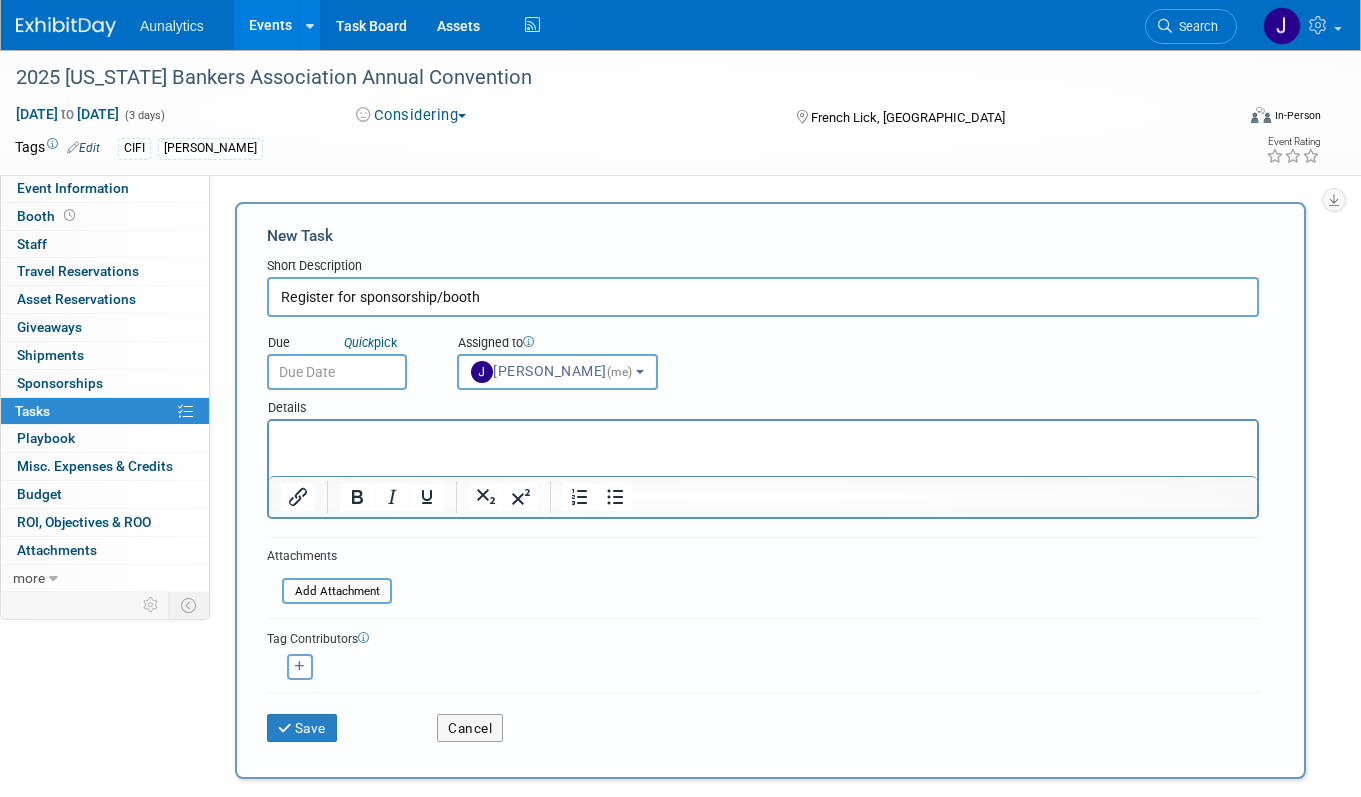 click at bounding box center [337, 372] 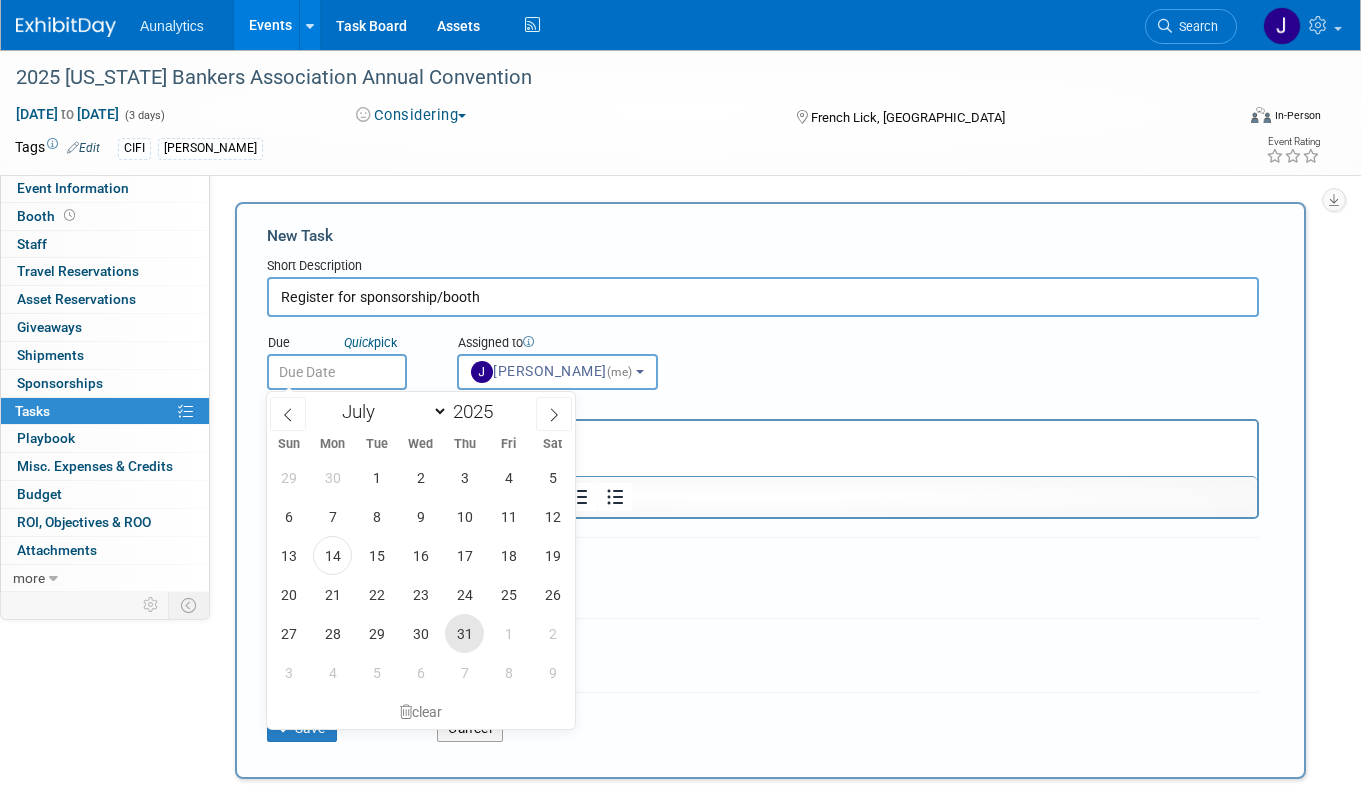 click on "31" at bounding box center (464, 633) 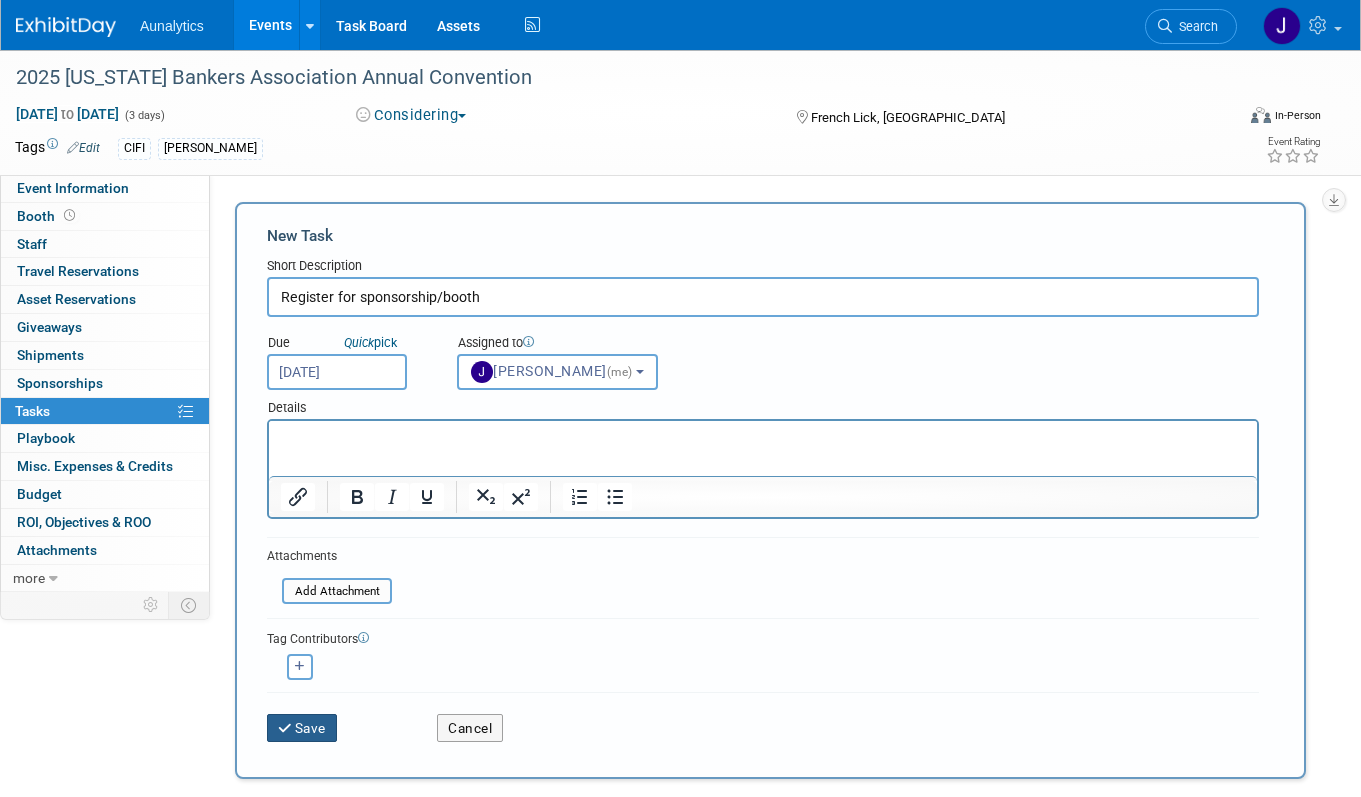 click on "Save" at bounding box center (302, 728) 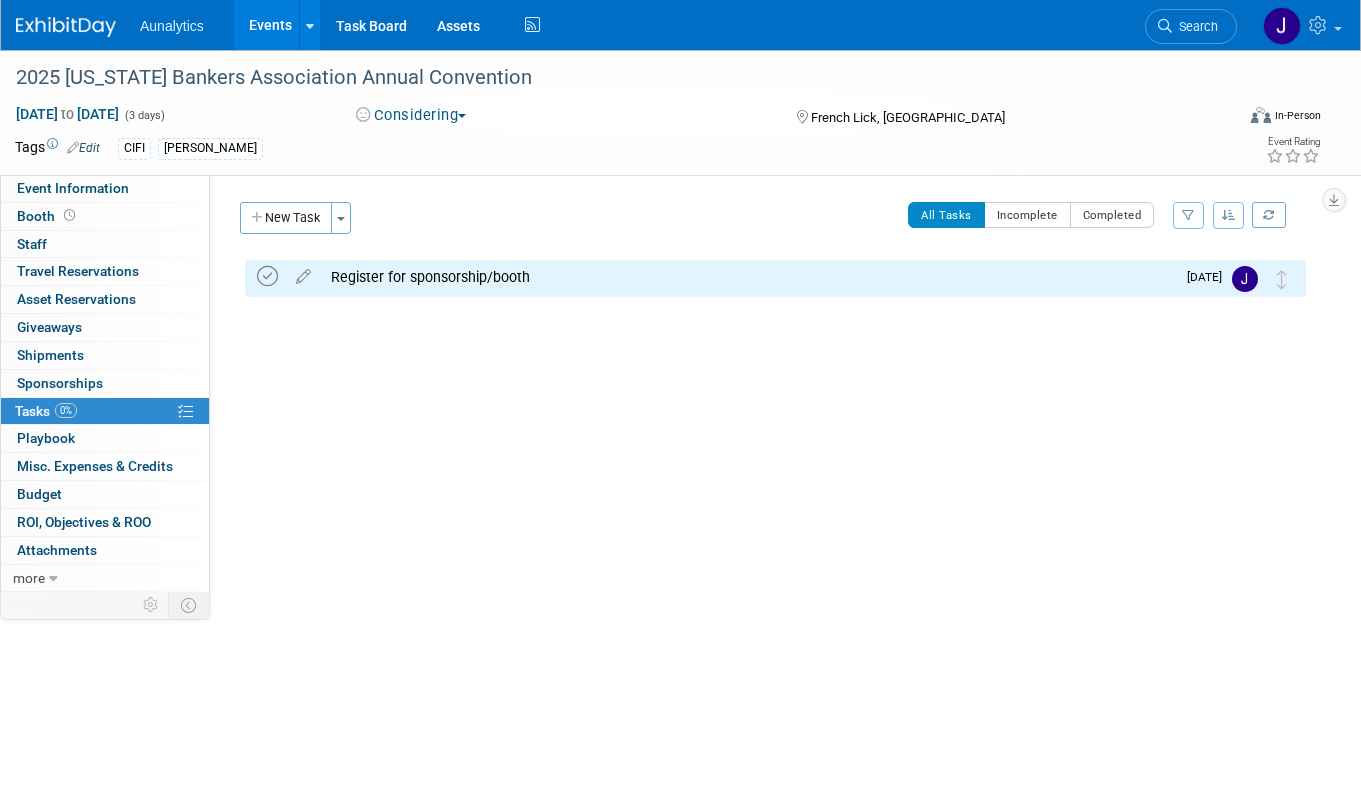 click at bounding box center (267, 276) 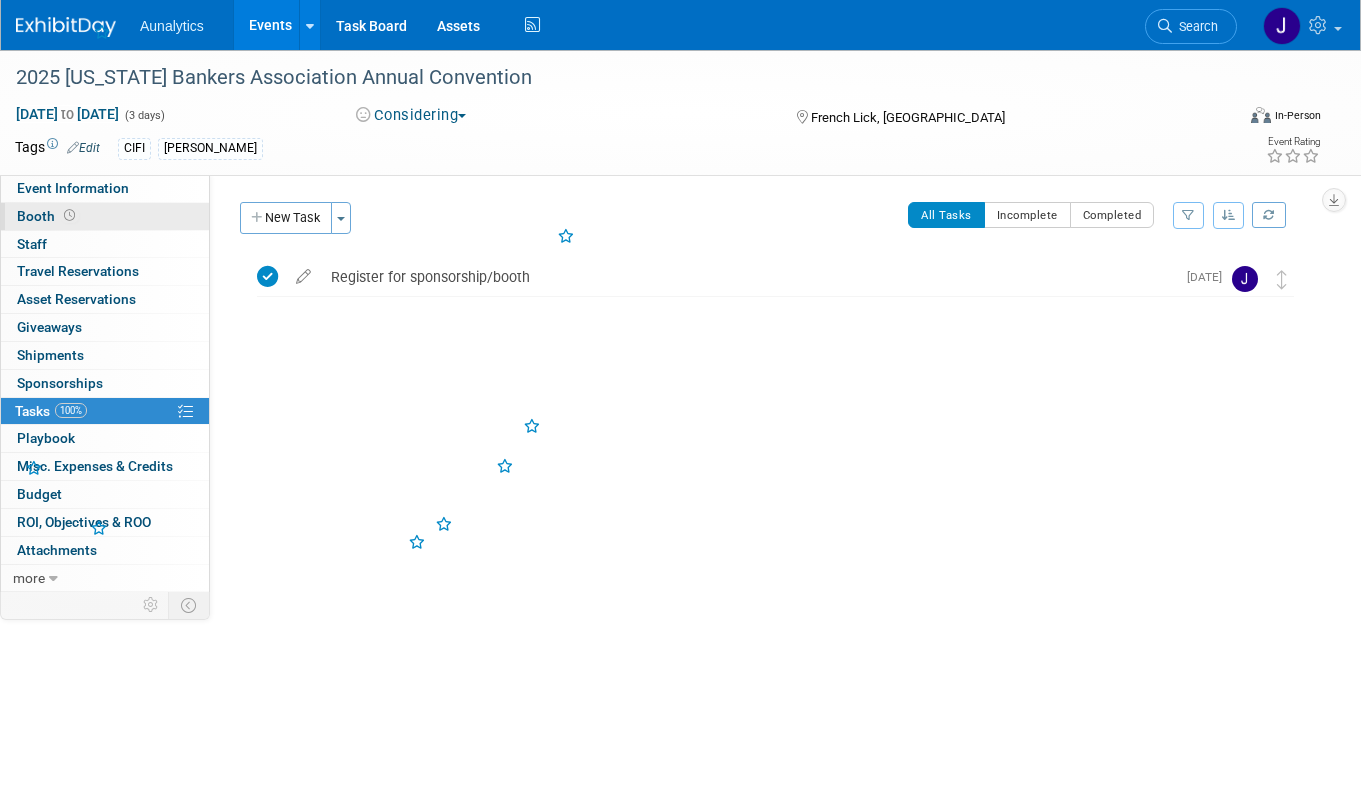 click on "Booth" at bounding box center (105, 216) 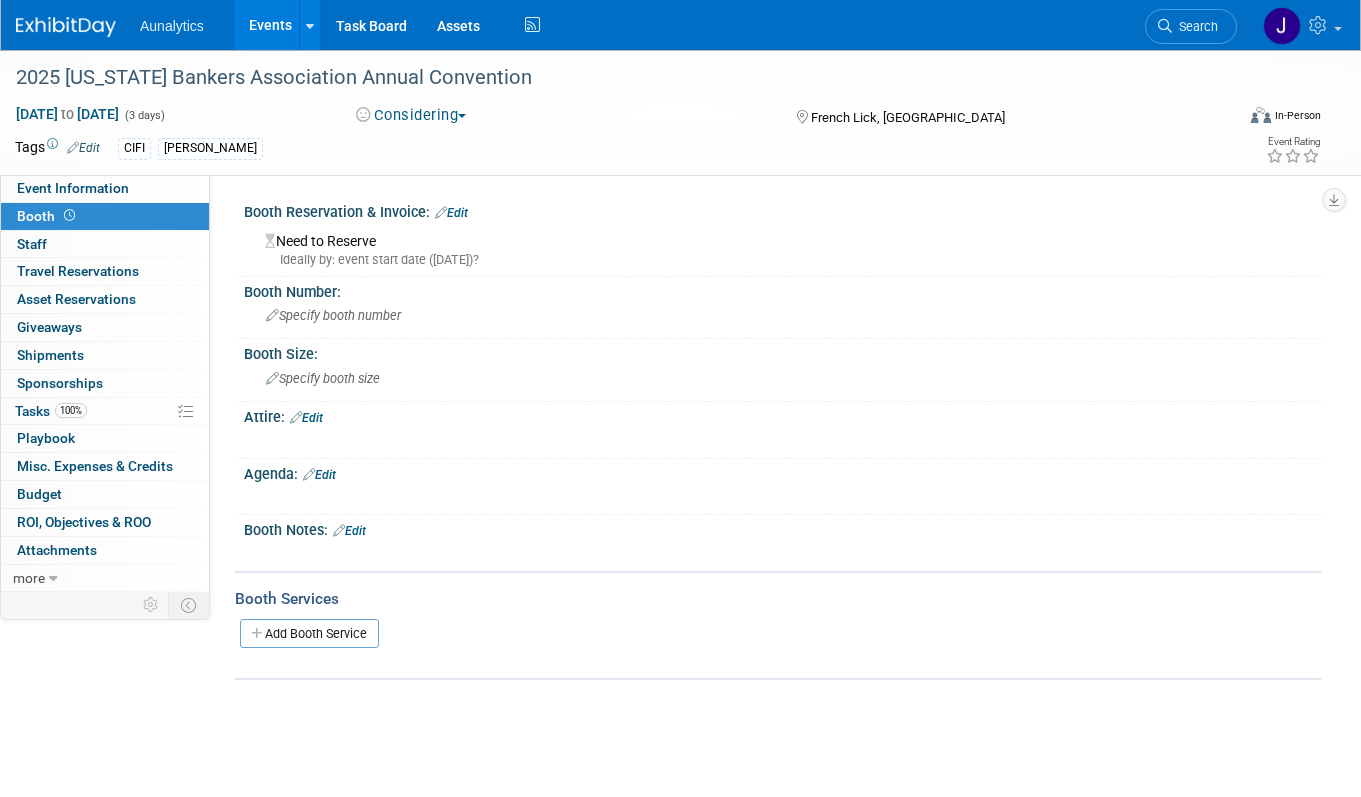 click on "Need to Reserve                 Ideally by: event start date (Sun. Sep 7, 2025)?" at bounding box center [782, 247] 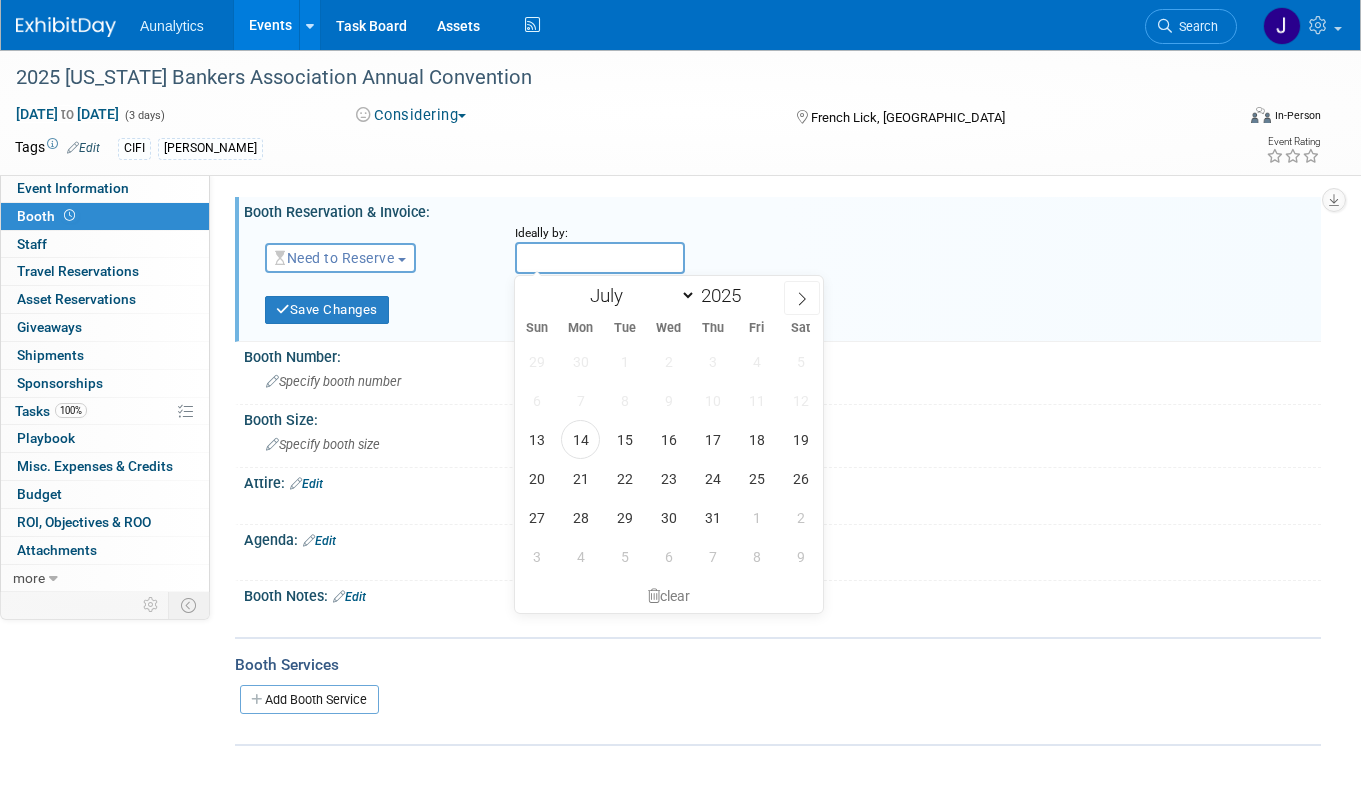 click at bounding box center [600, 258] 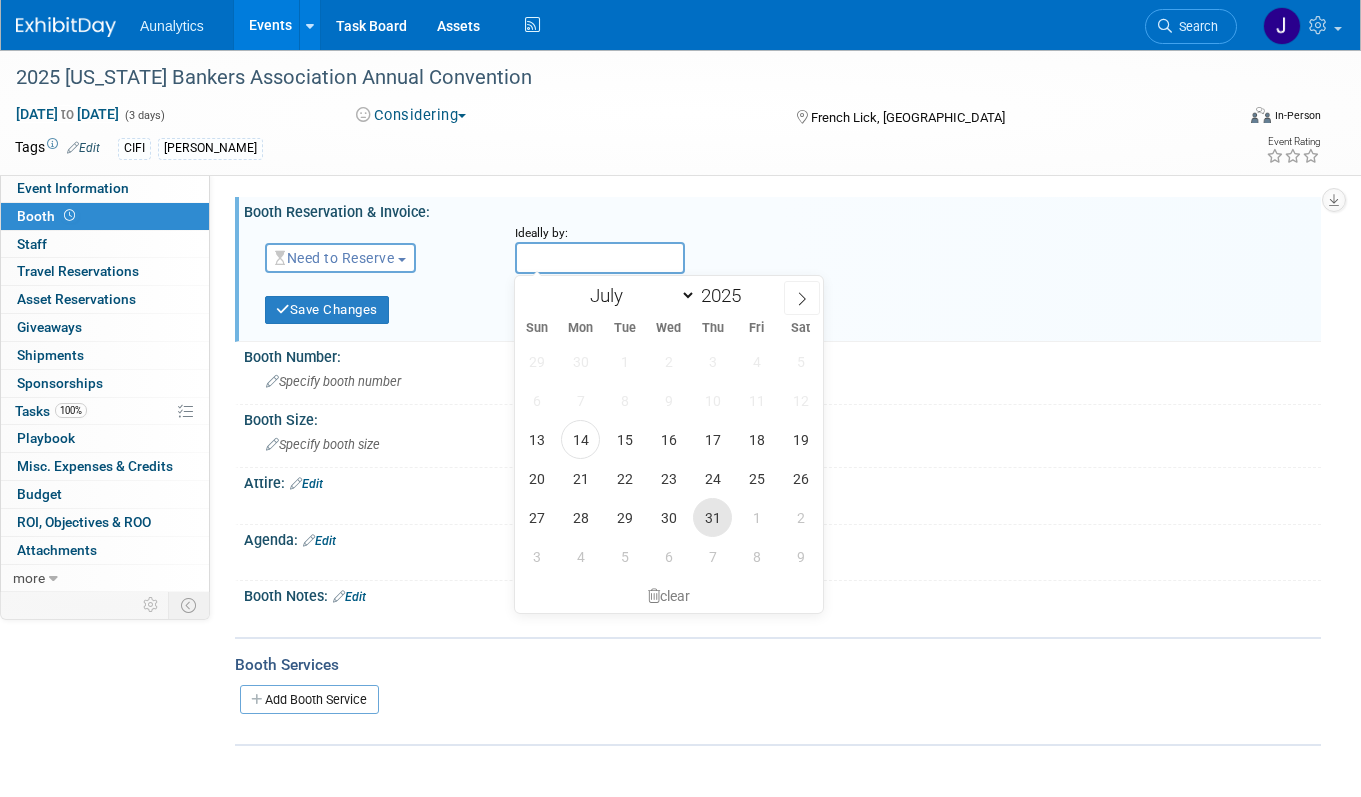 click on "31" at bounding box center [712, 517] 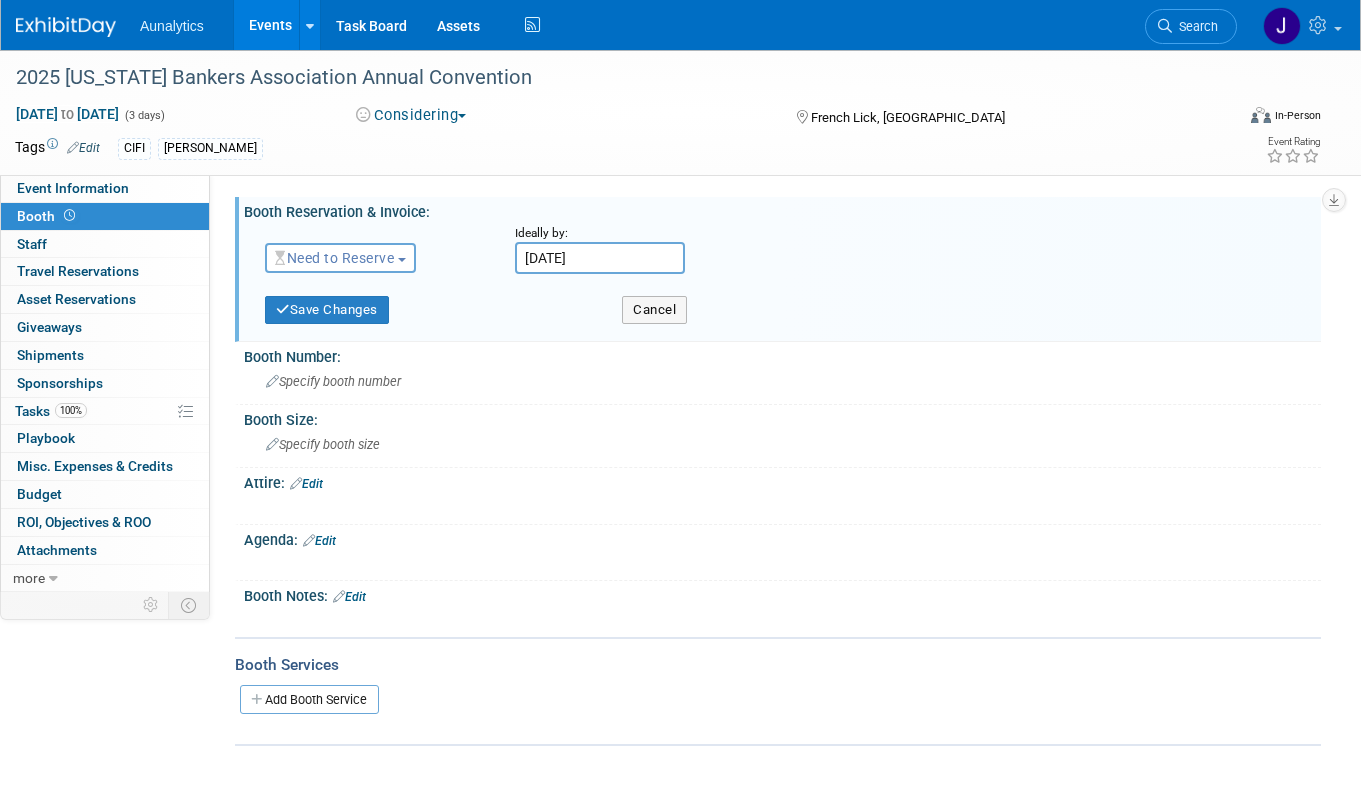 click on "Need to Reserve
Need to Reserve
Reserved
No Reservation Required" at bounding box center [375, 254] 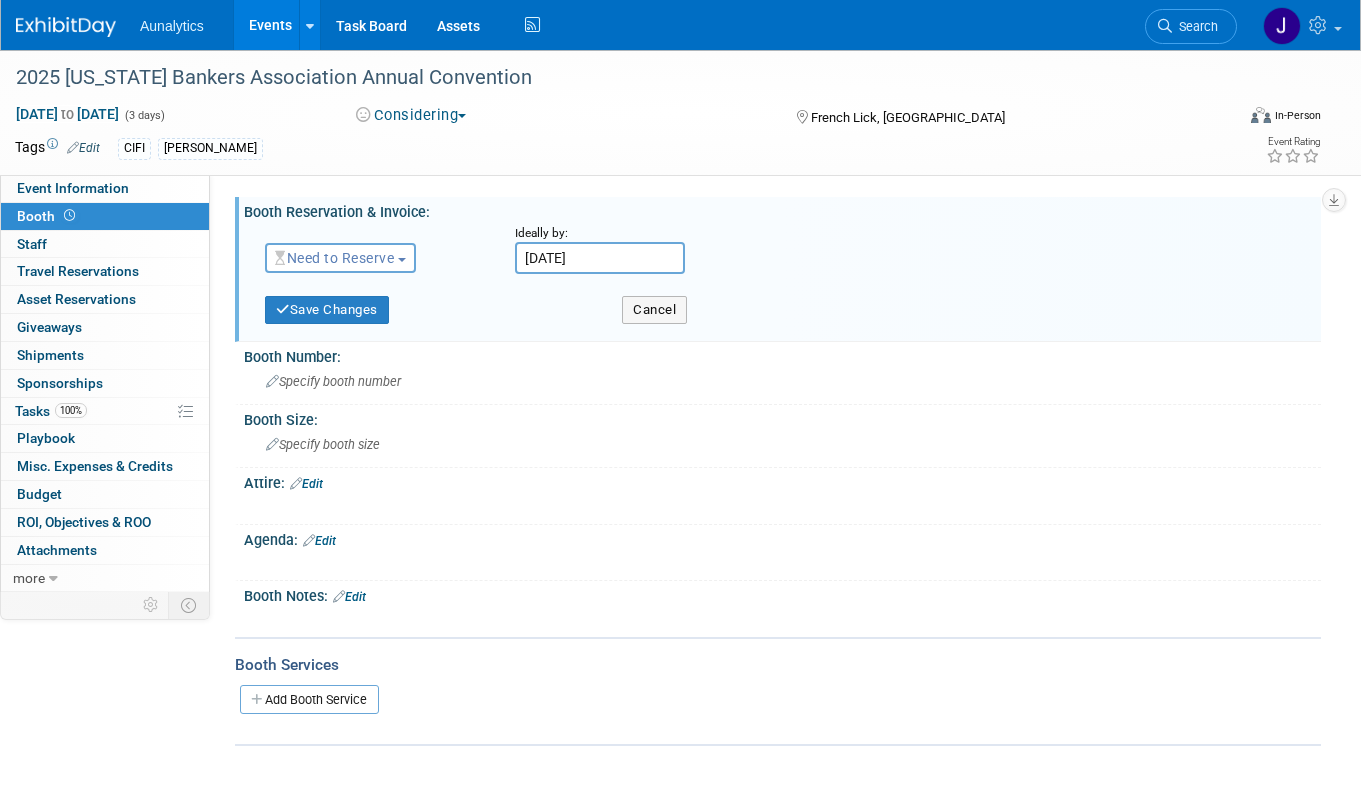 click on "Need to Reserve" at bounding box center (334, 258) 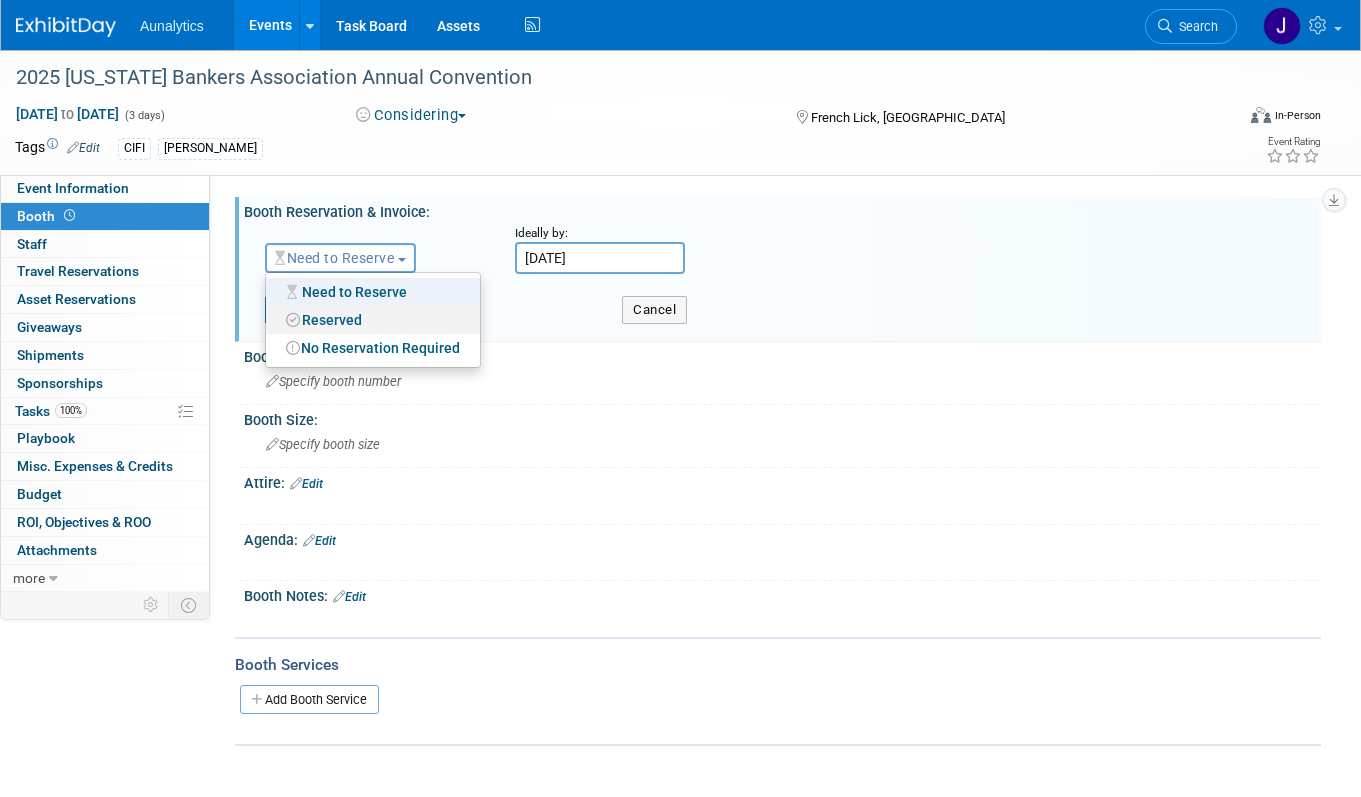 click on "Reserved" at bounding box center (373, 320) 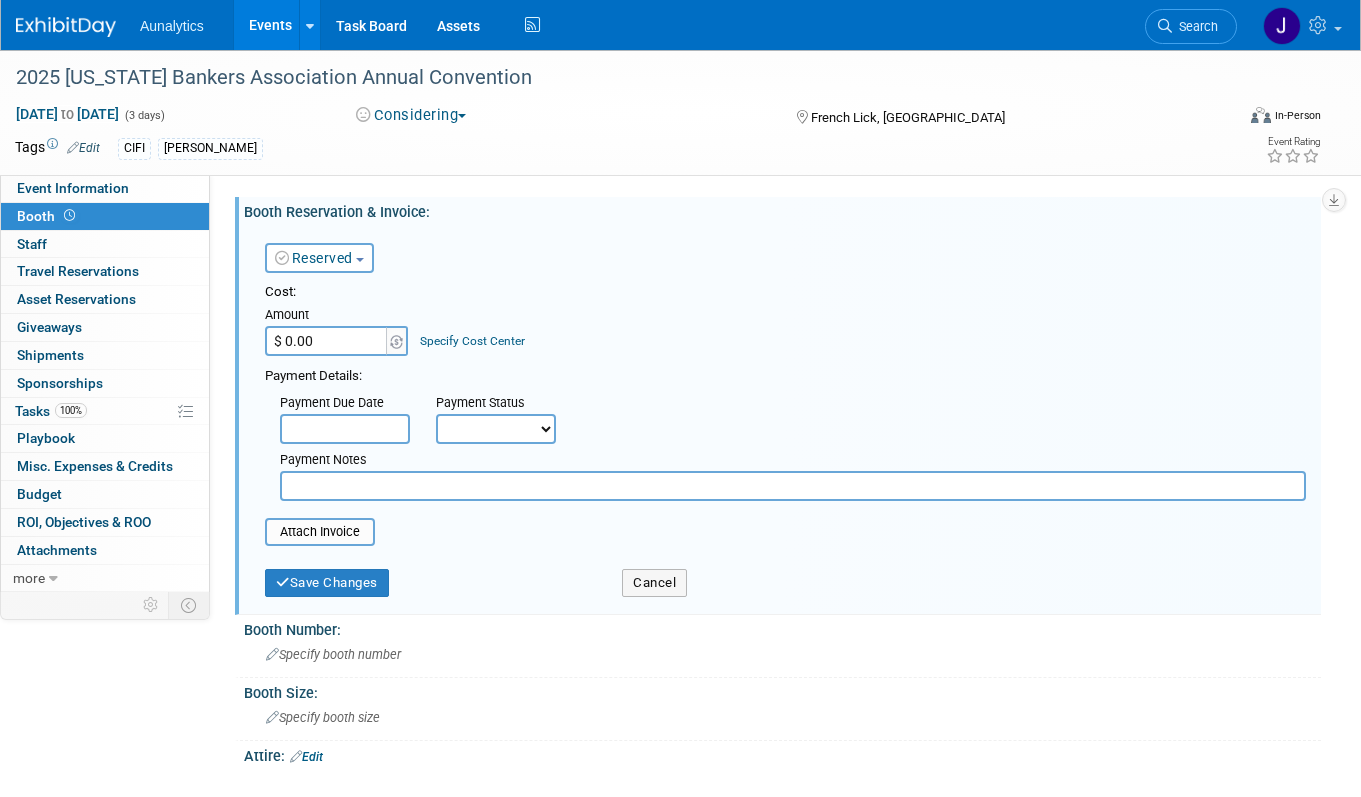 click on "$ 0.00" at bounding box center (327, 341) 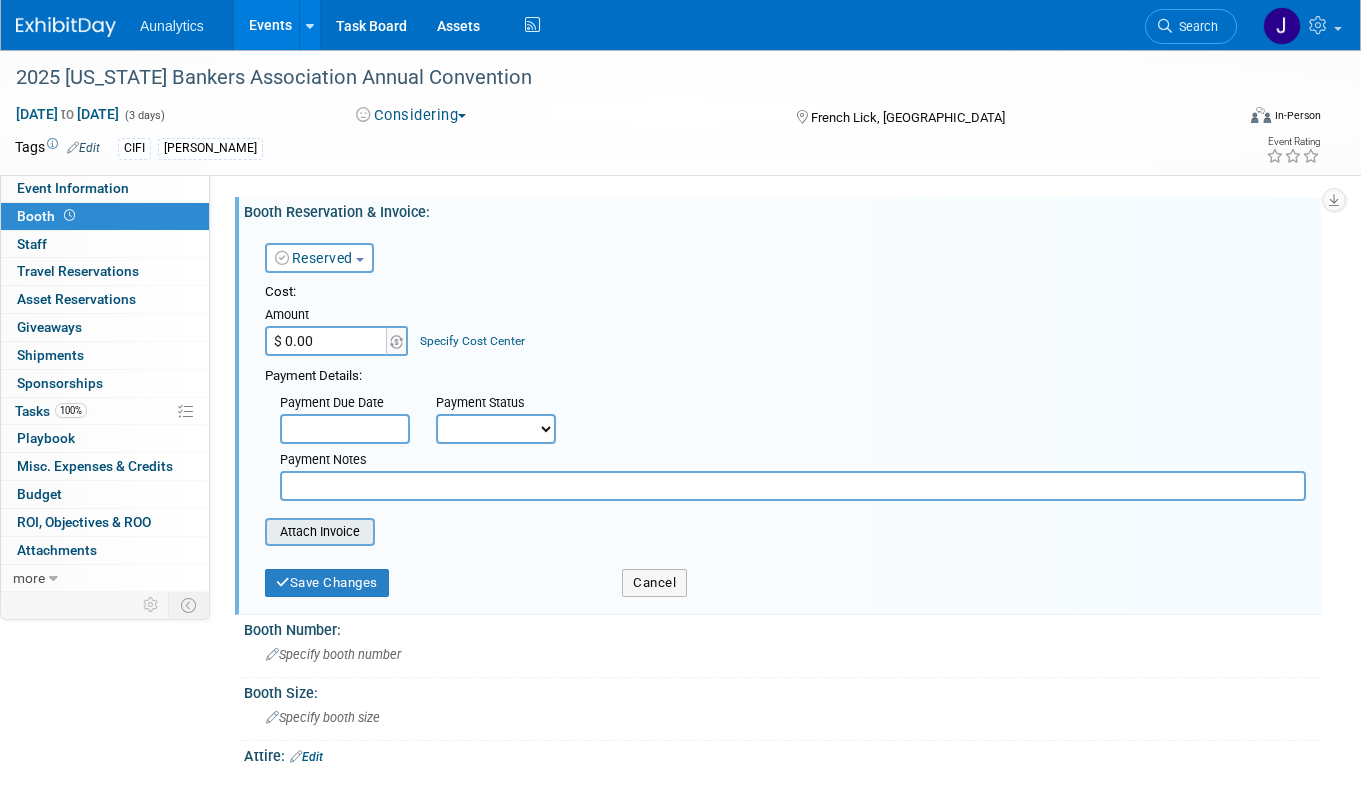 click at bounding box center [254, 532] 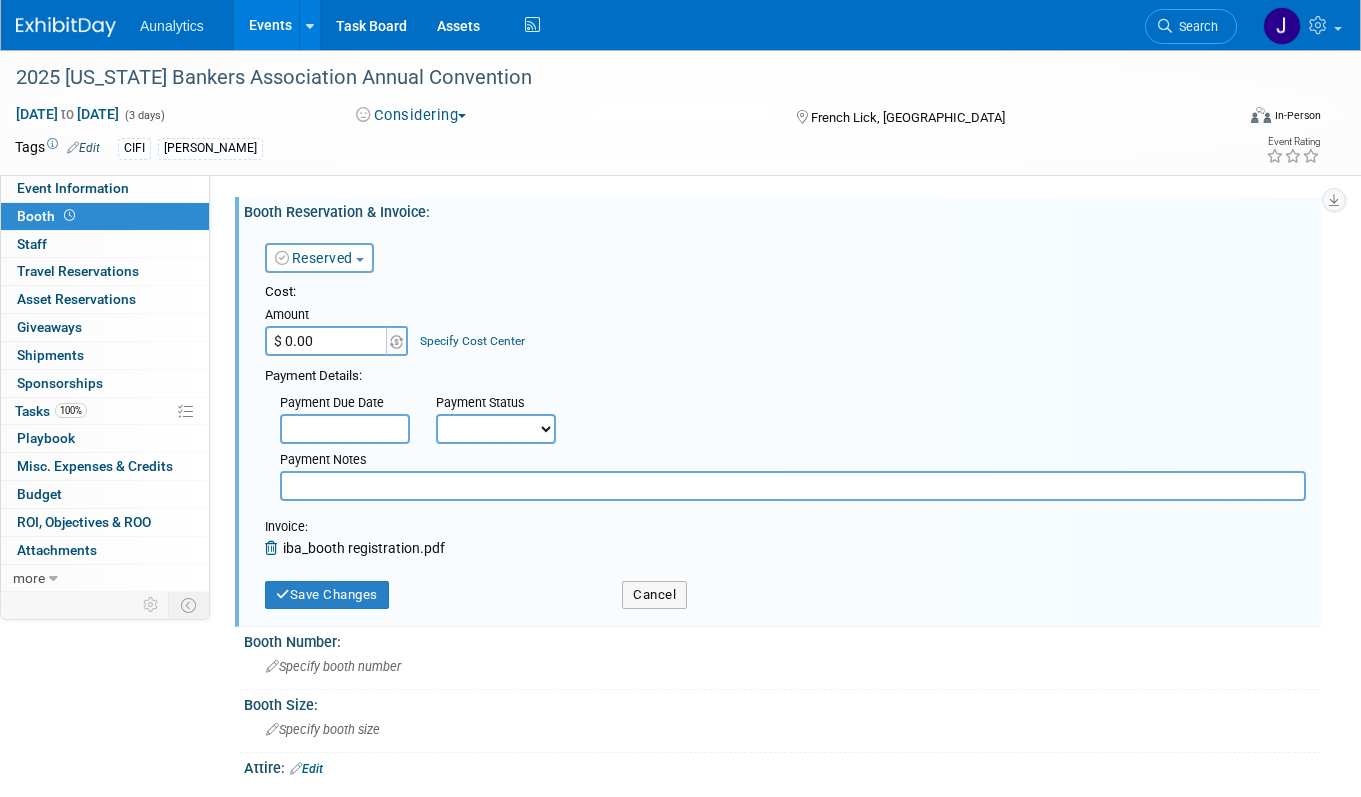 click on "$ 0.00" at bounding box center (327, 341) 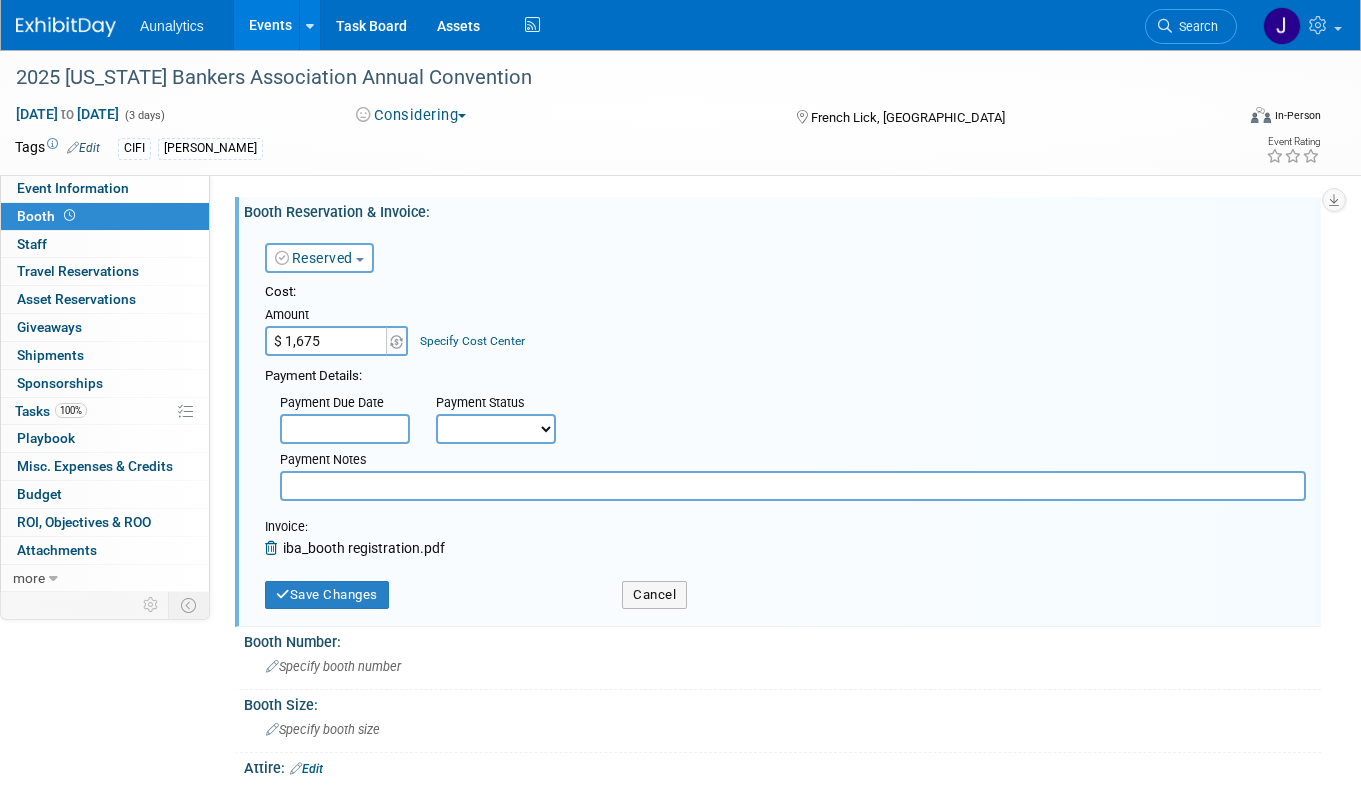 type on "$ 1,675.00" 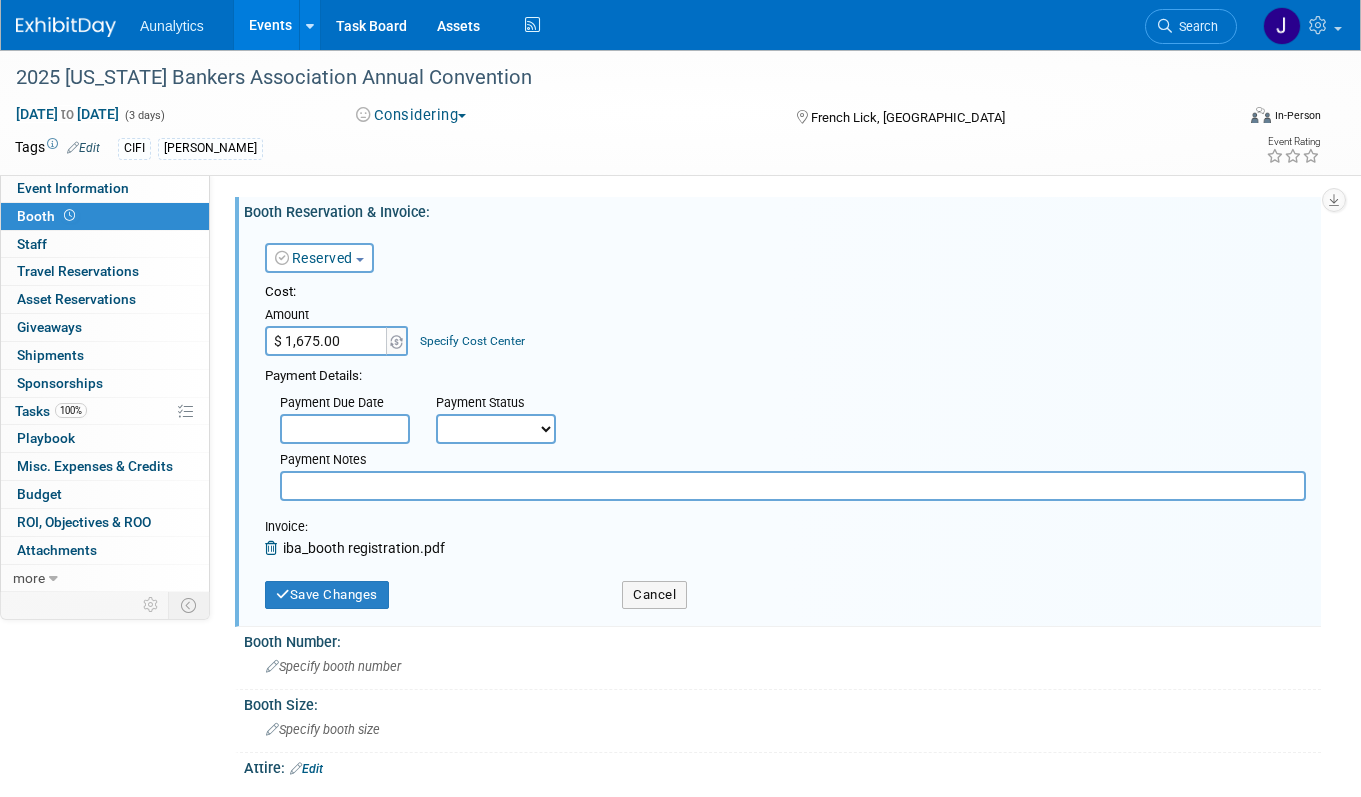 click on "Cost:
Amount
$ 1,675.00
Specify Cost Center
Cost Center
-- Not Specified --" at bounding box center (785, 319) 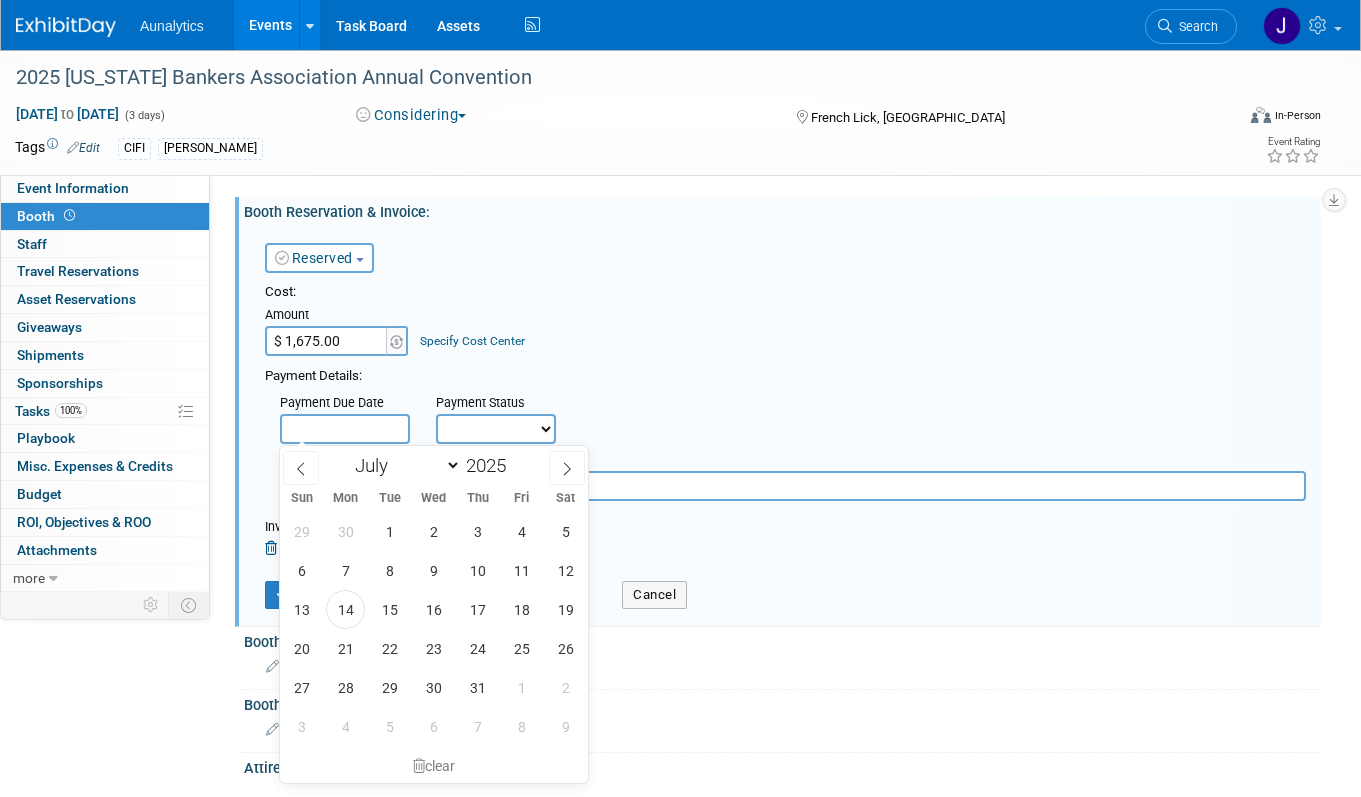 click at bounding box center [345, 429] 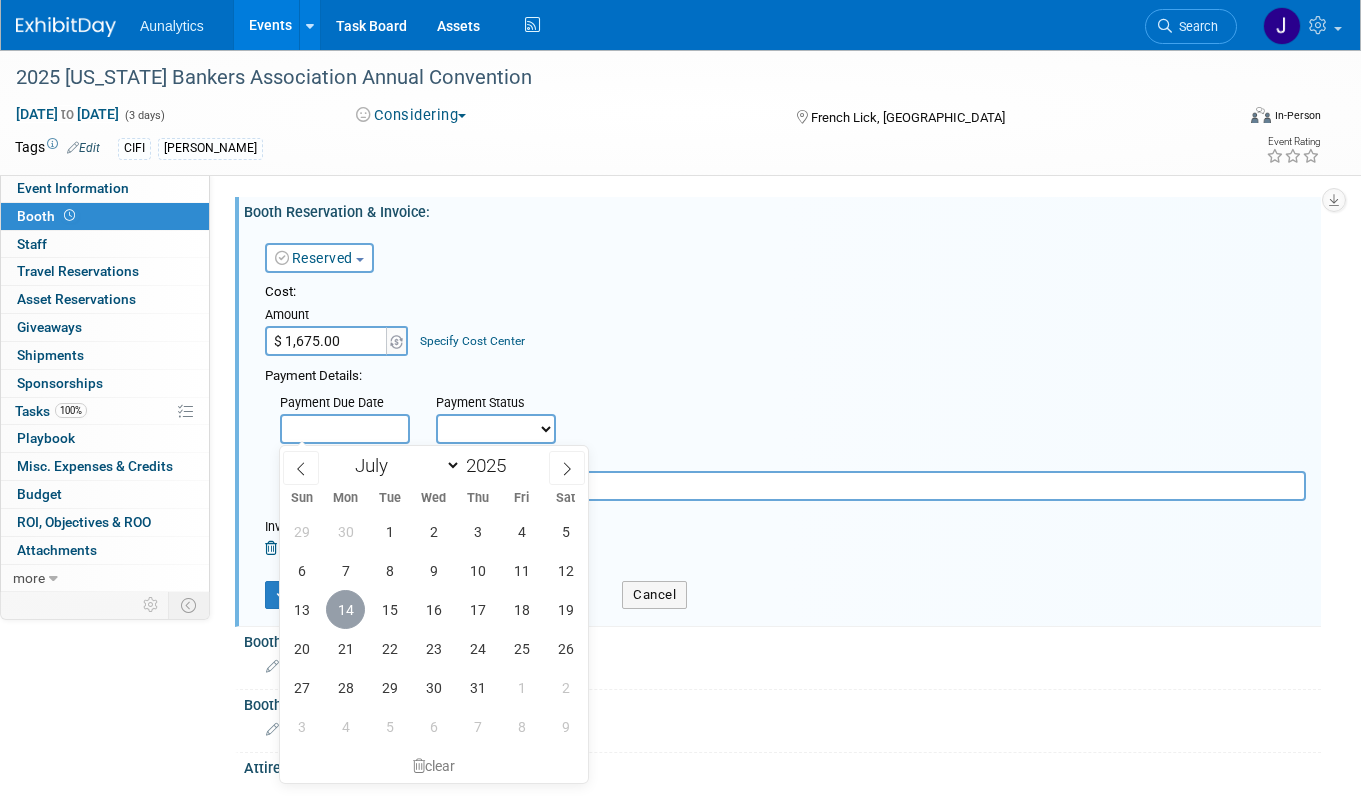 click on "14" at bounding box center [345, 609] 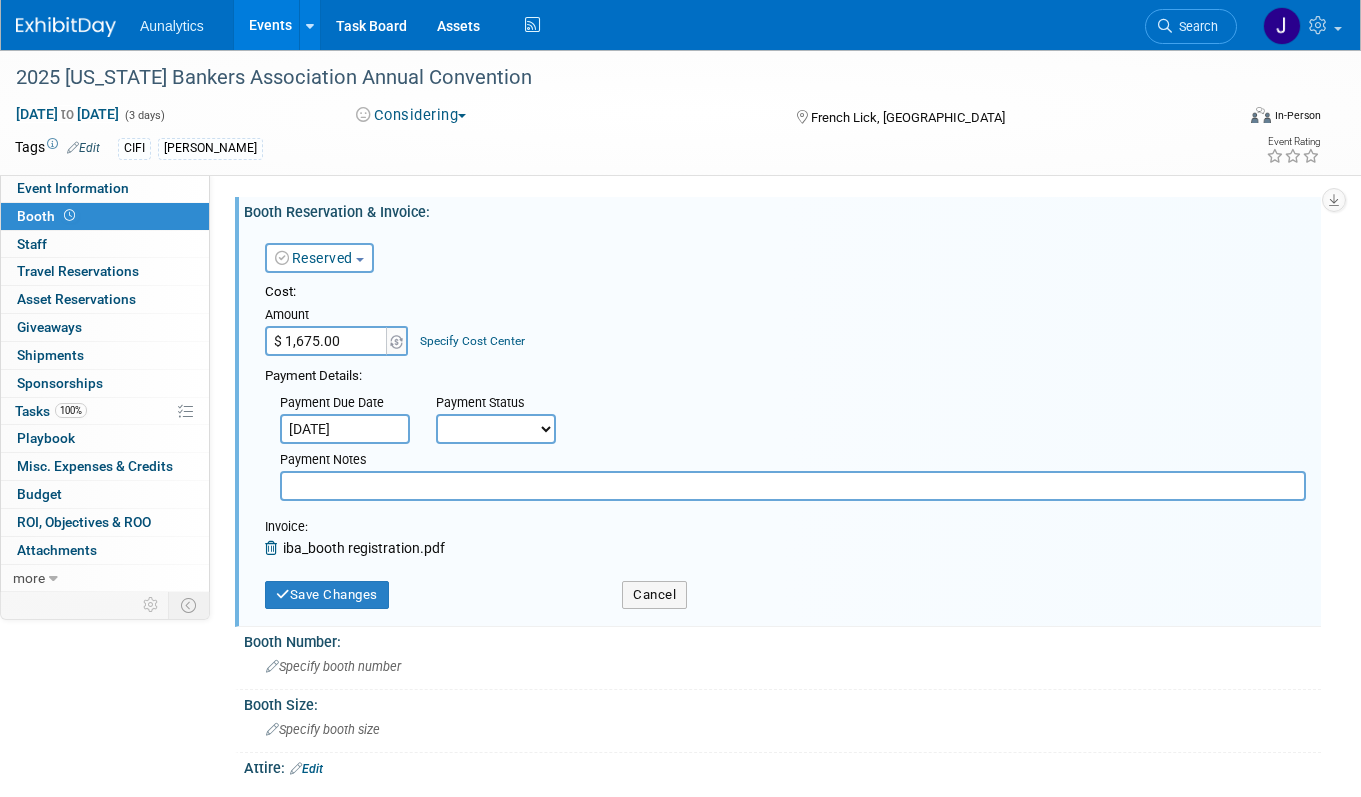 click on "Not Paid Yet
Partially Paid
Paid in Full" at bounding box center (496, 429) 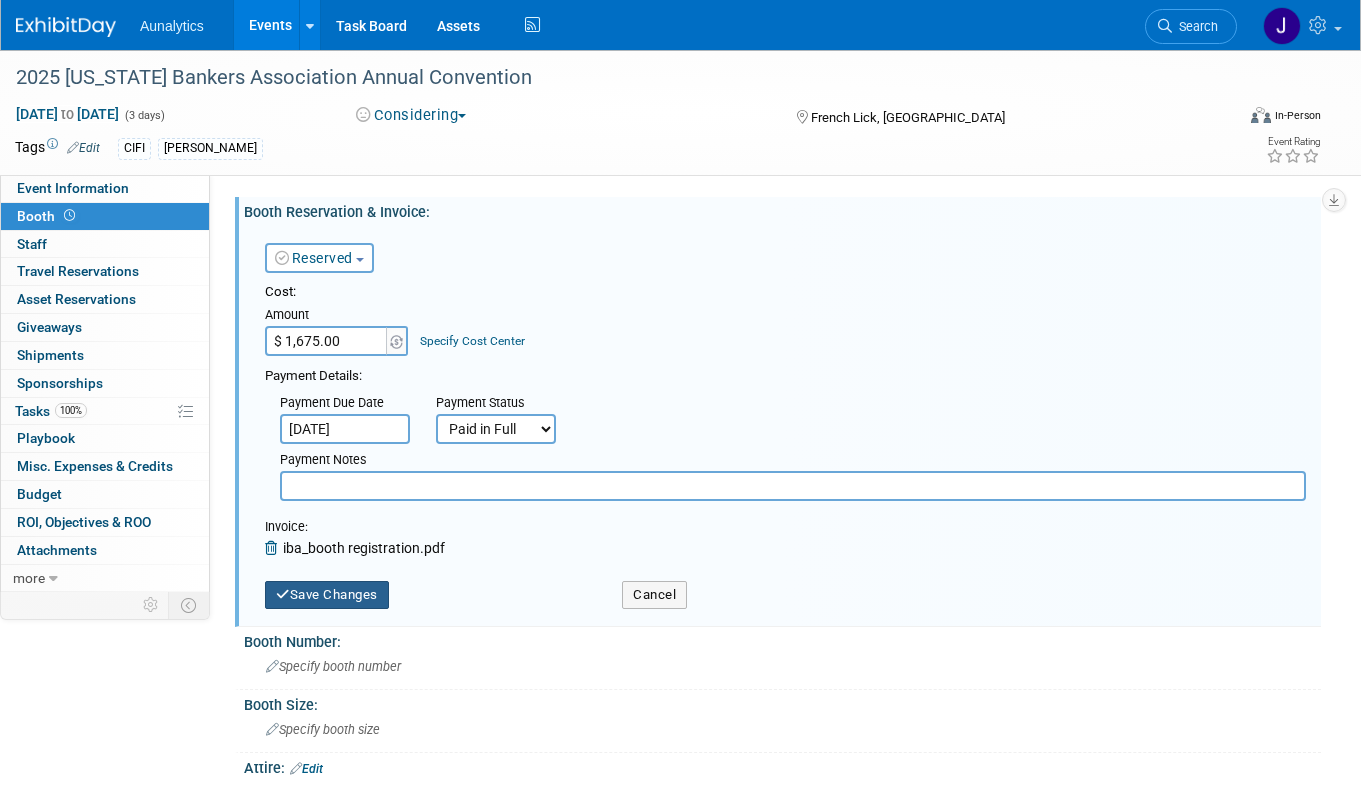 click on "Save Changes" at bounding box center [327, 595] 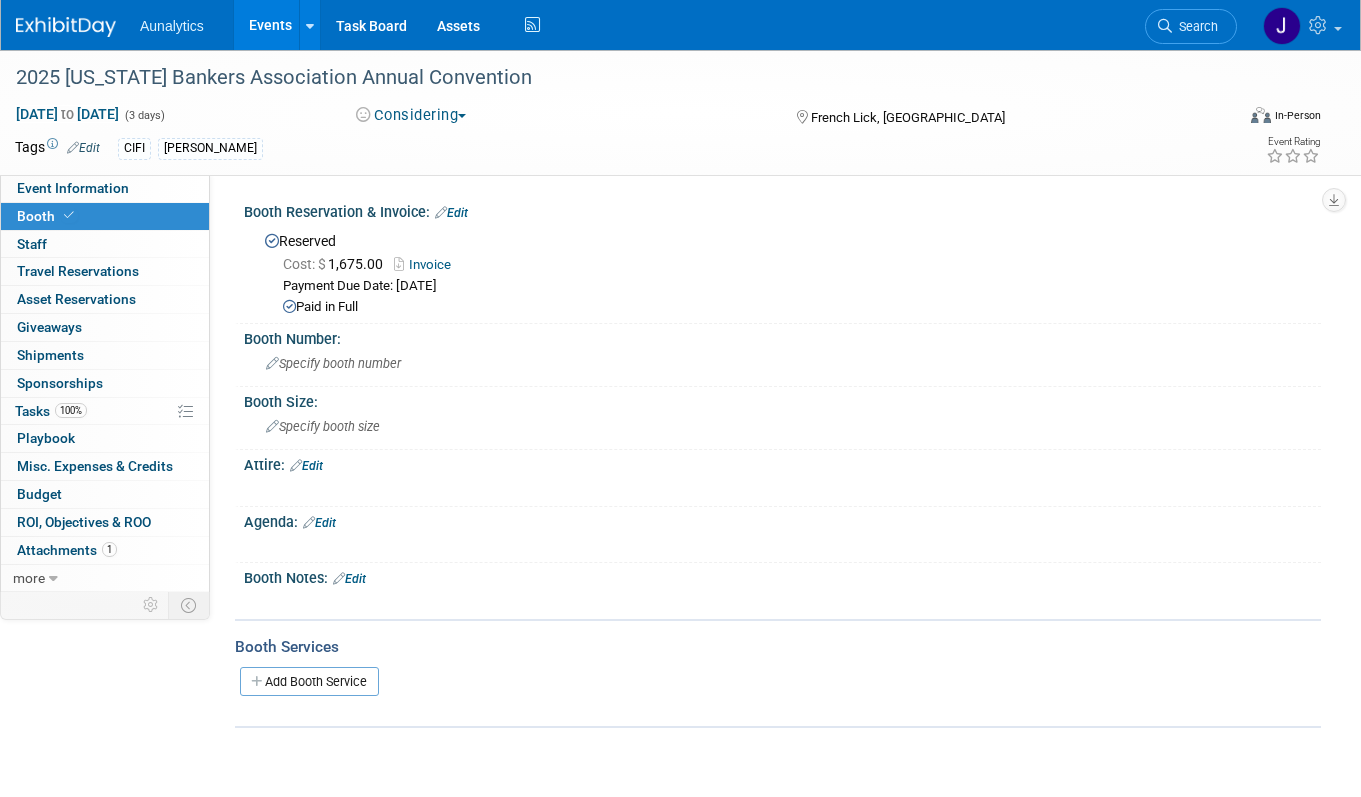 click on "Considering" at bounding box center [411, 115] 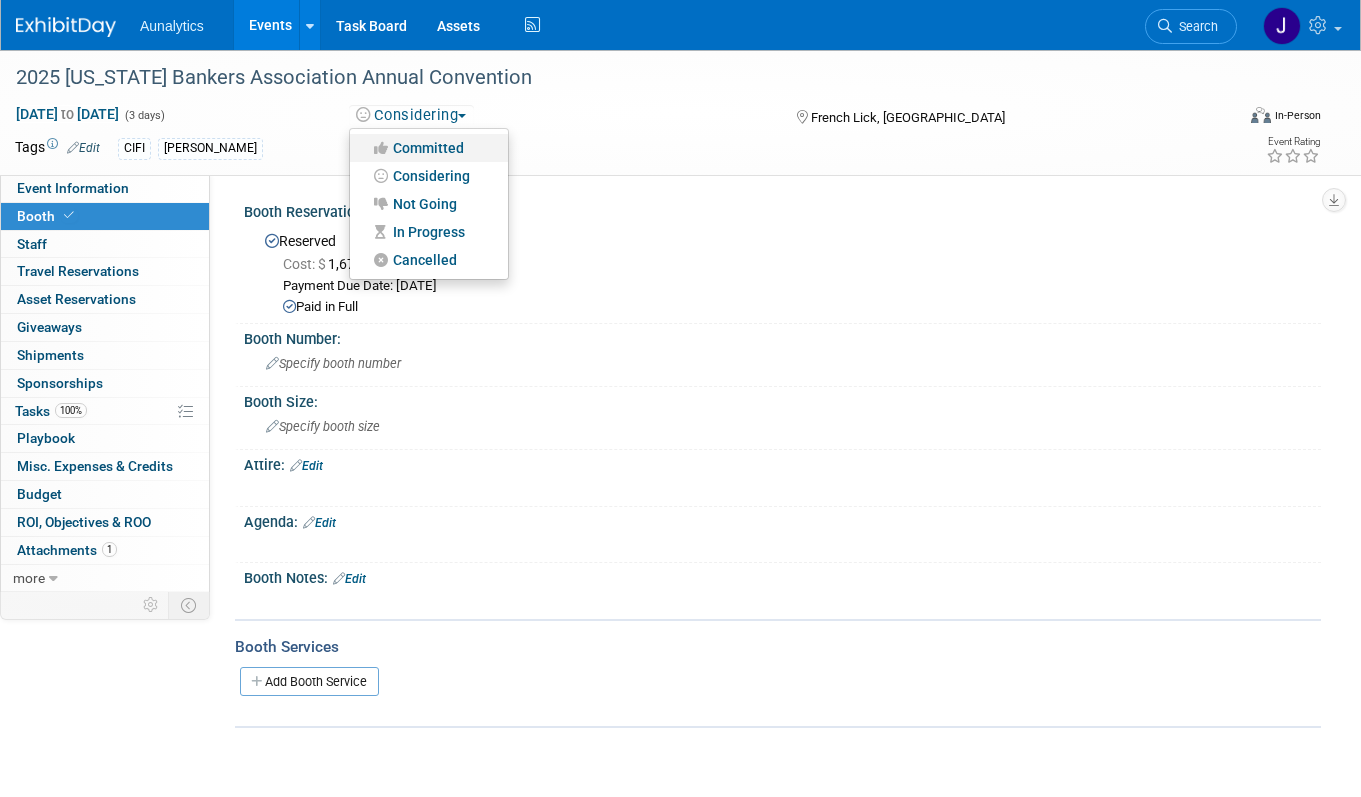 click on "Committed" at bounding box center [429, 148] 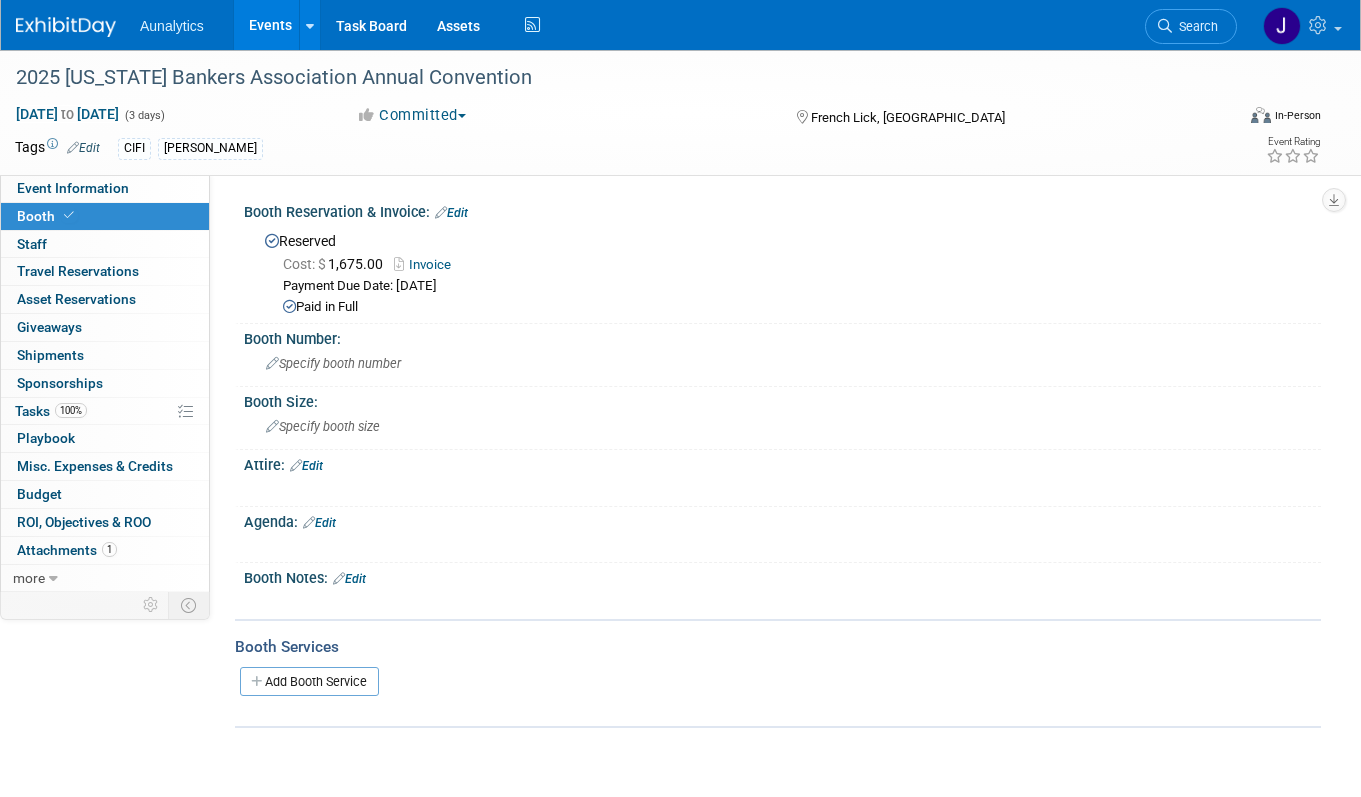 click on "Events" at bounding box center (270, 25) 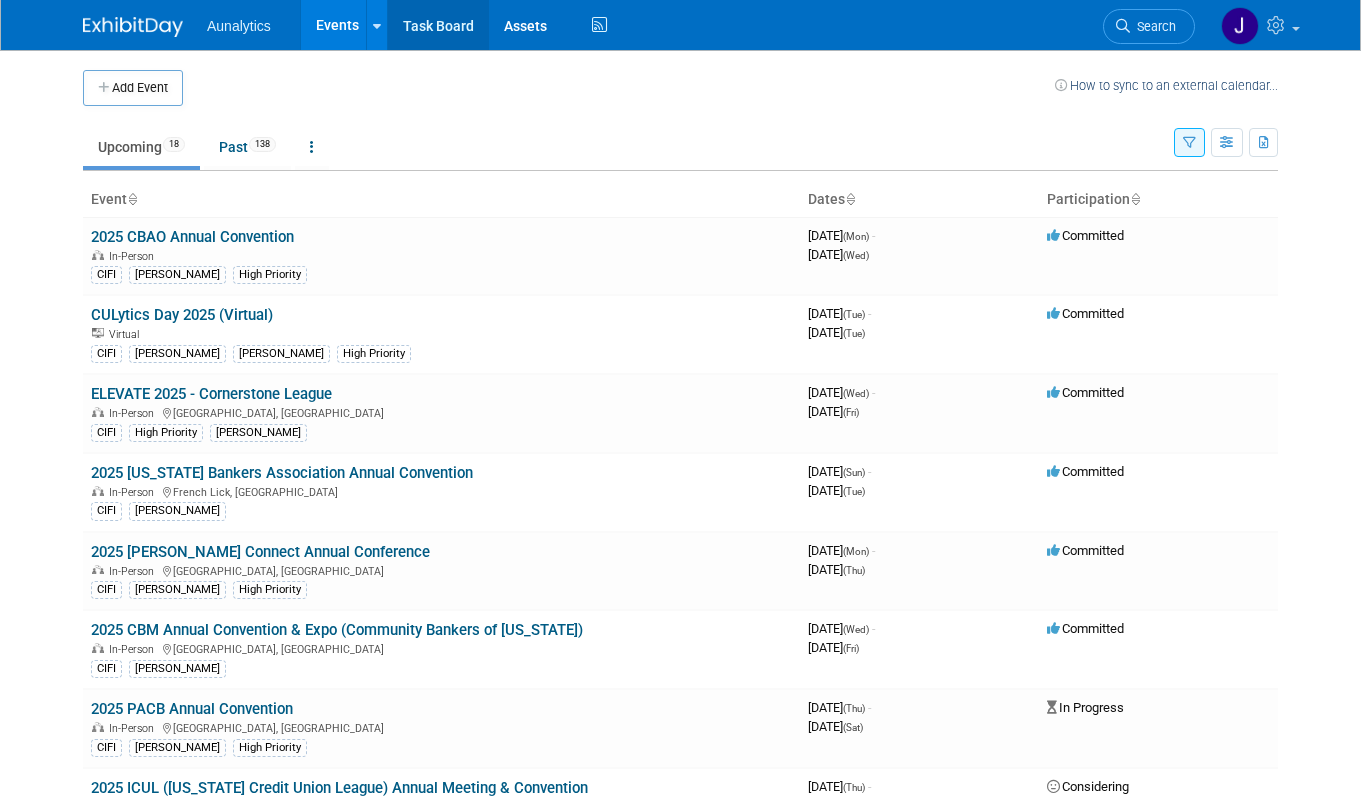 scroll, scrollTop: 0, scrollLeft: 0, axis: both 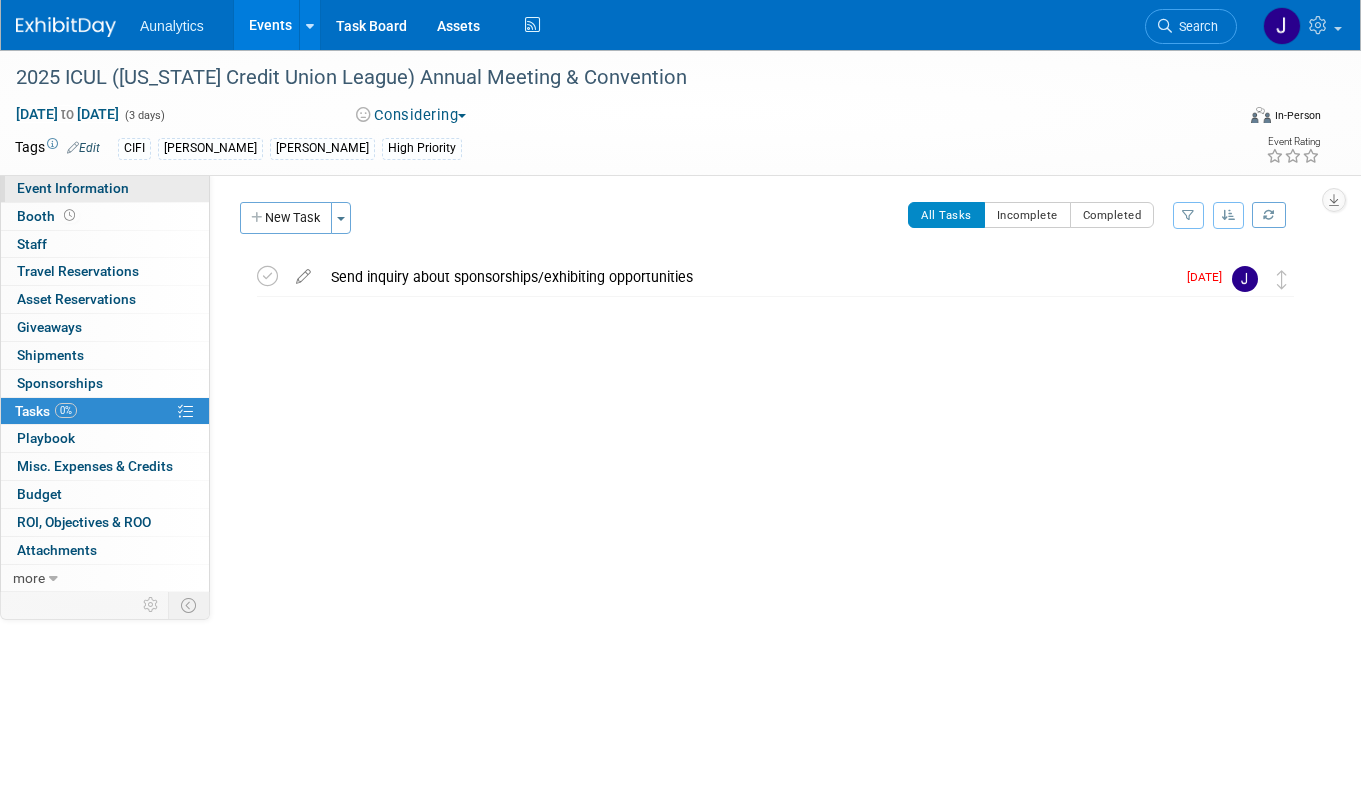 click on "Event Information" at bounding box center [73, 188] 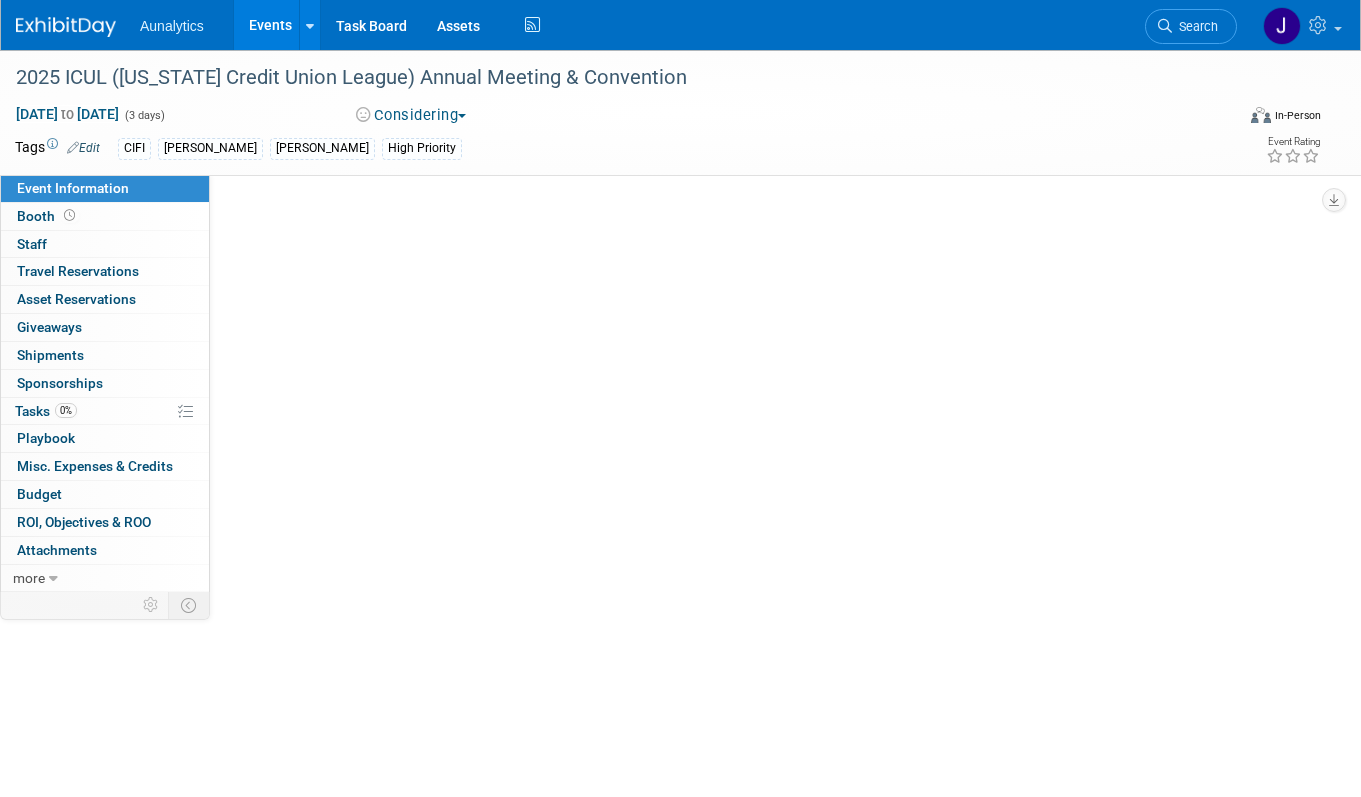 select on "Yes" 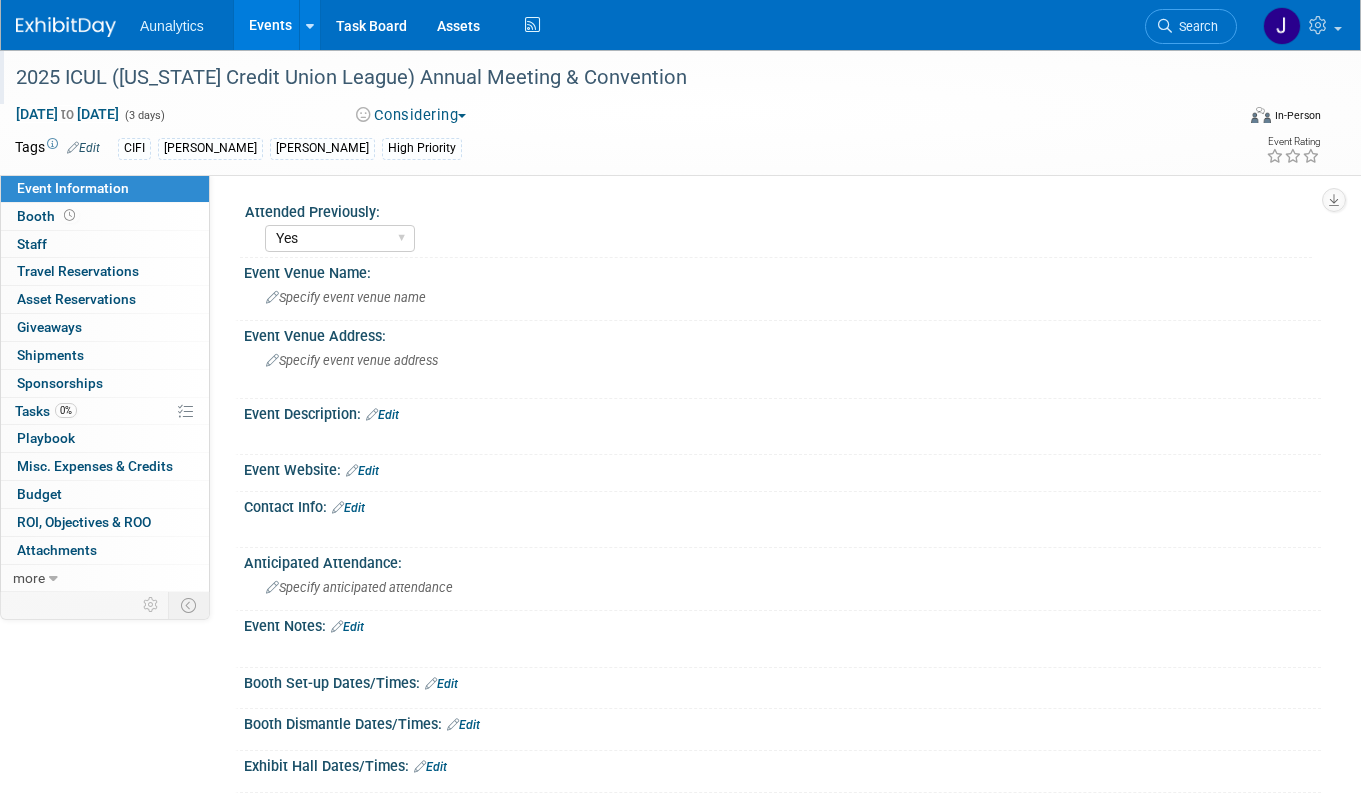 click on "2025 ICUL ([US_STATE] Credit Union League) Annual Meeting & Convention" at bounding box center [609, 78] 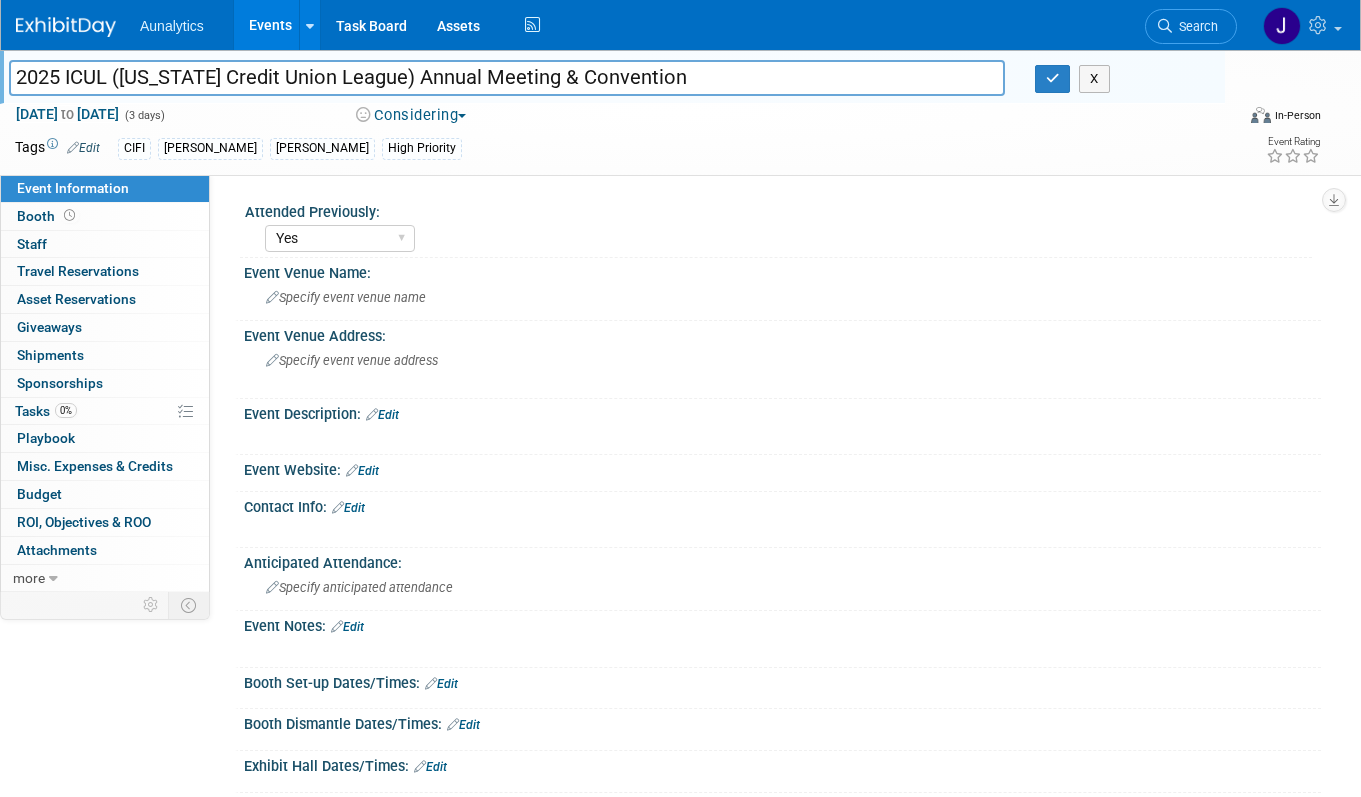 click on "2025 ICUL ([US_STATE] Credit Union League) Annual Meeting & Convention" at bounding box center (507, 77) 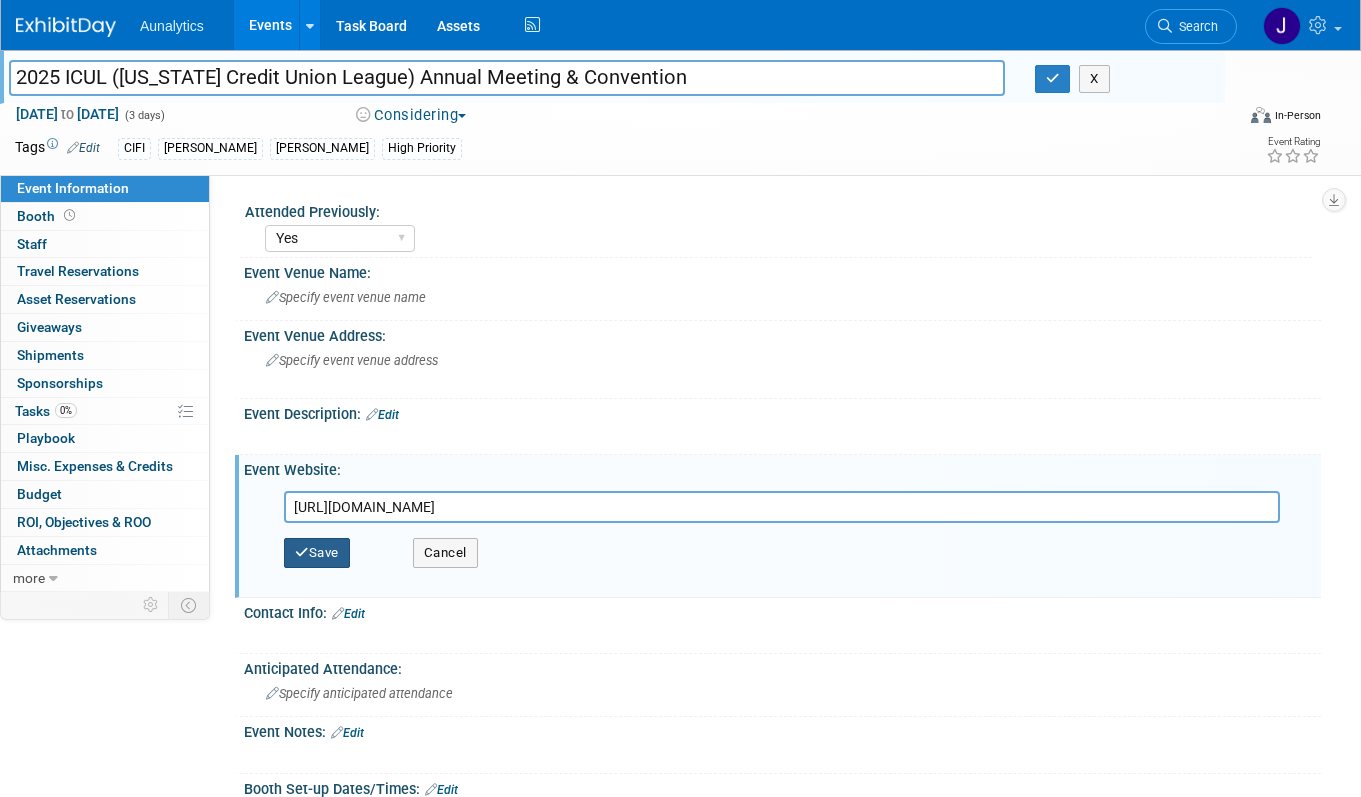 type on "[URL][DOMAIN_NAME]" 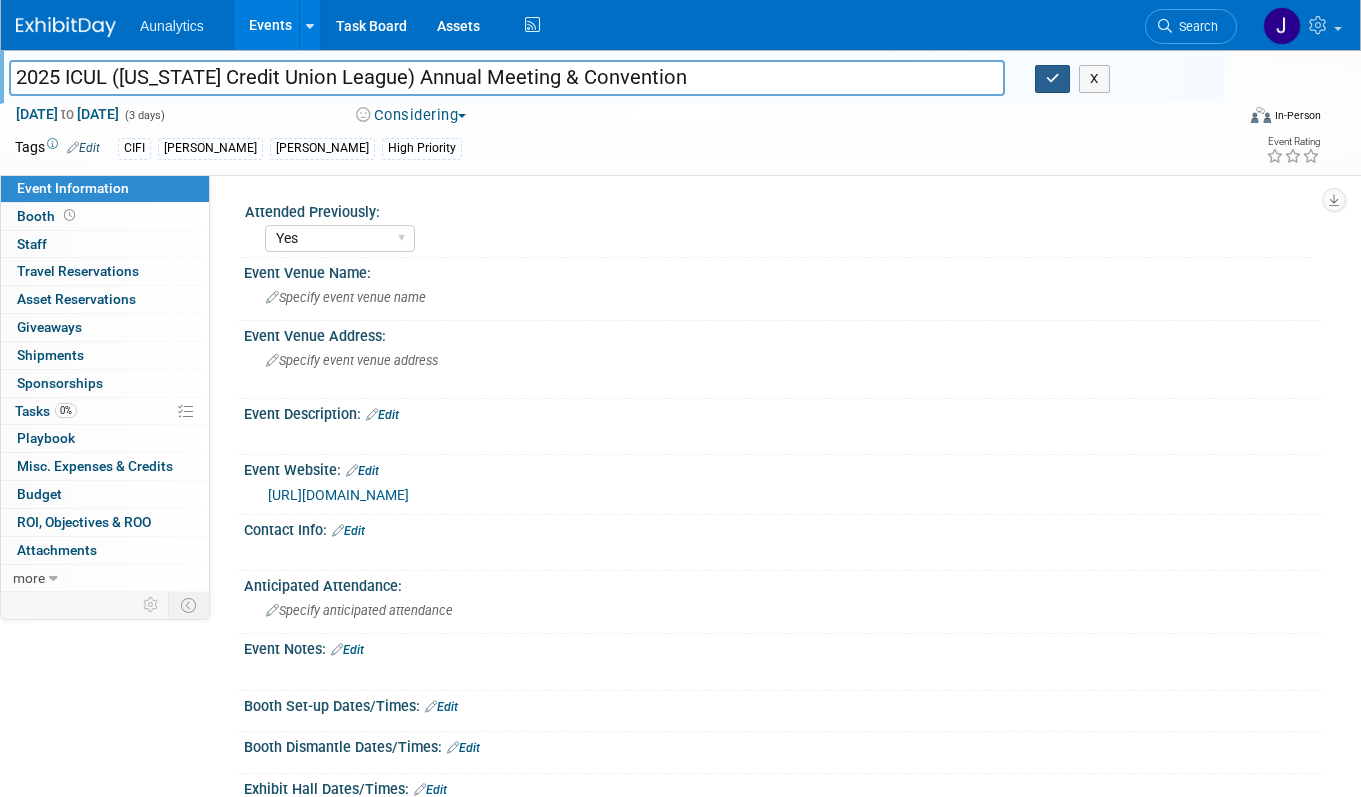 click at bounding box center (1053, 78) 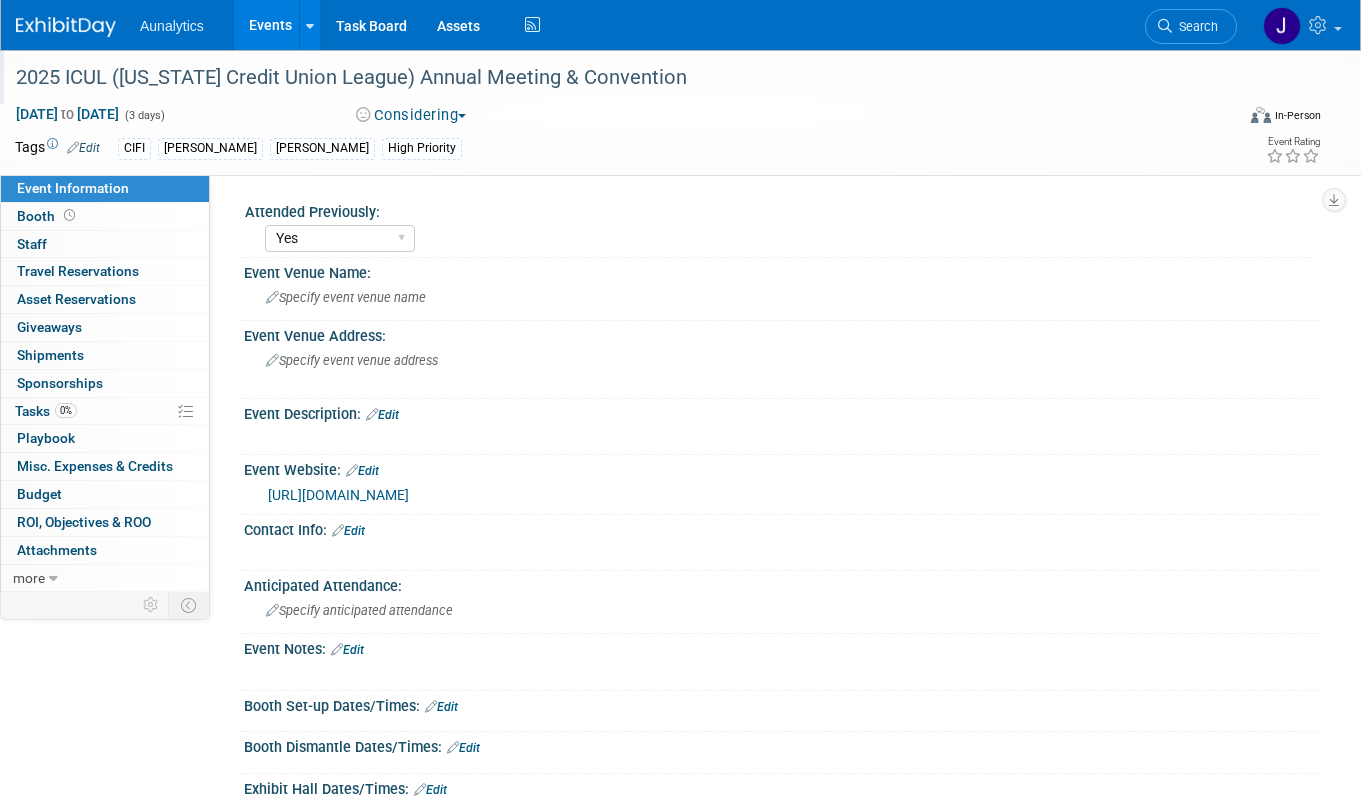 click on "Events" at bounding box center (270, 25) 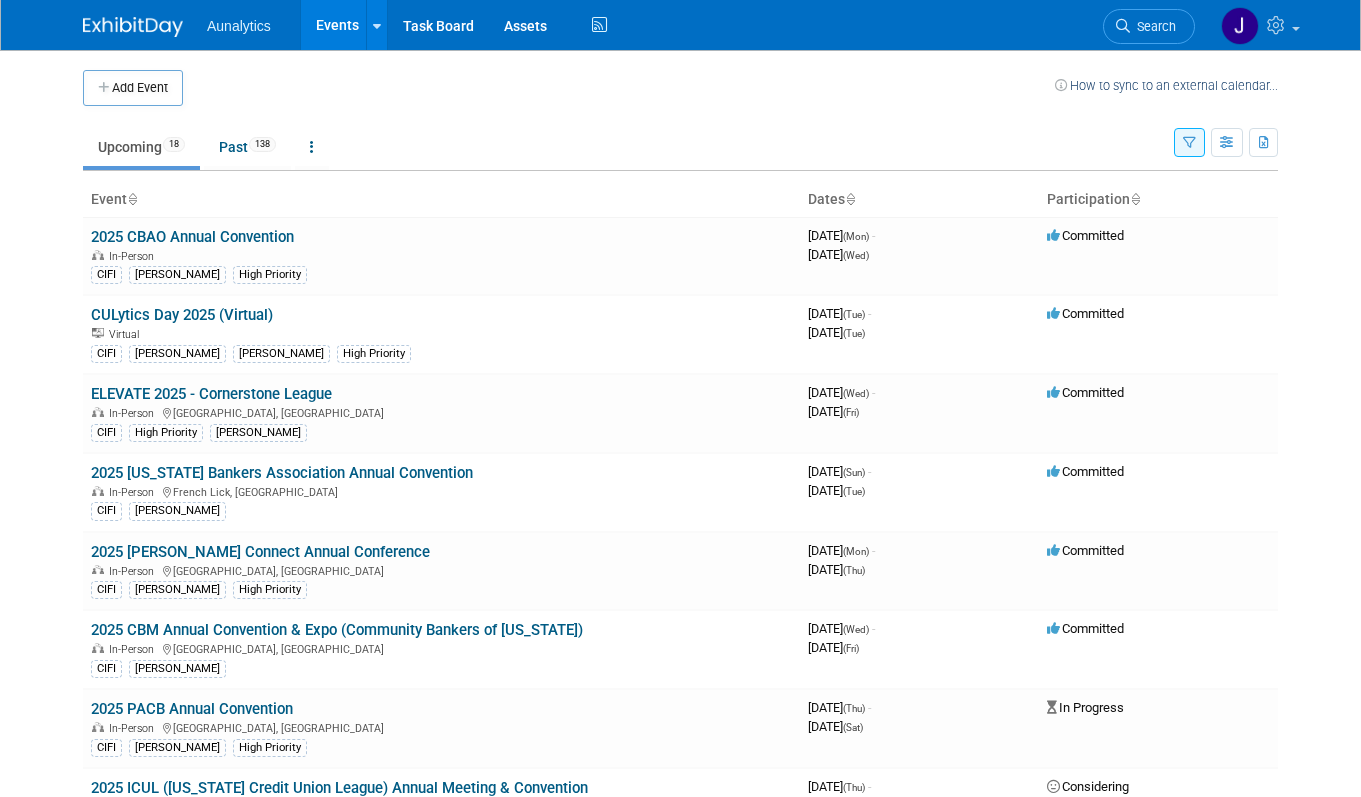 scroll, scrollTop: 0, scrollLeft: 0, axis: both 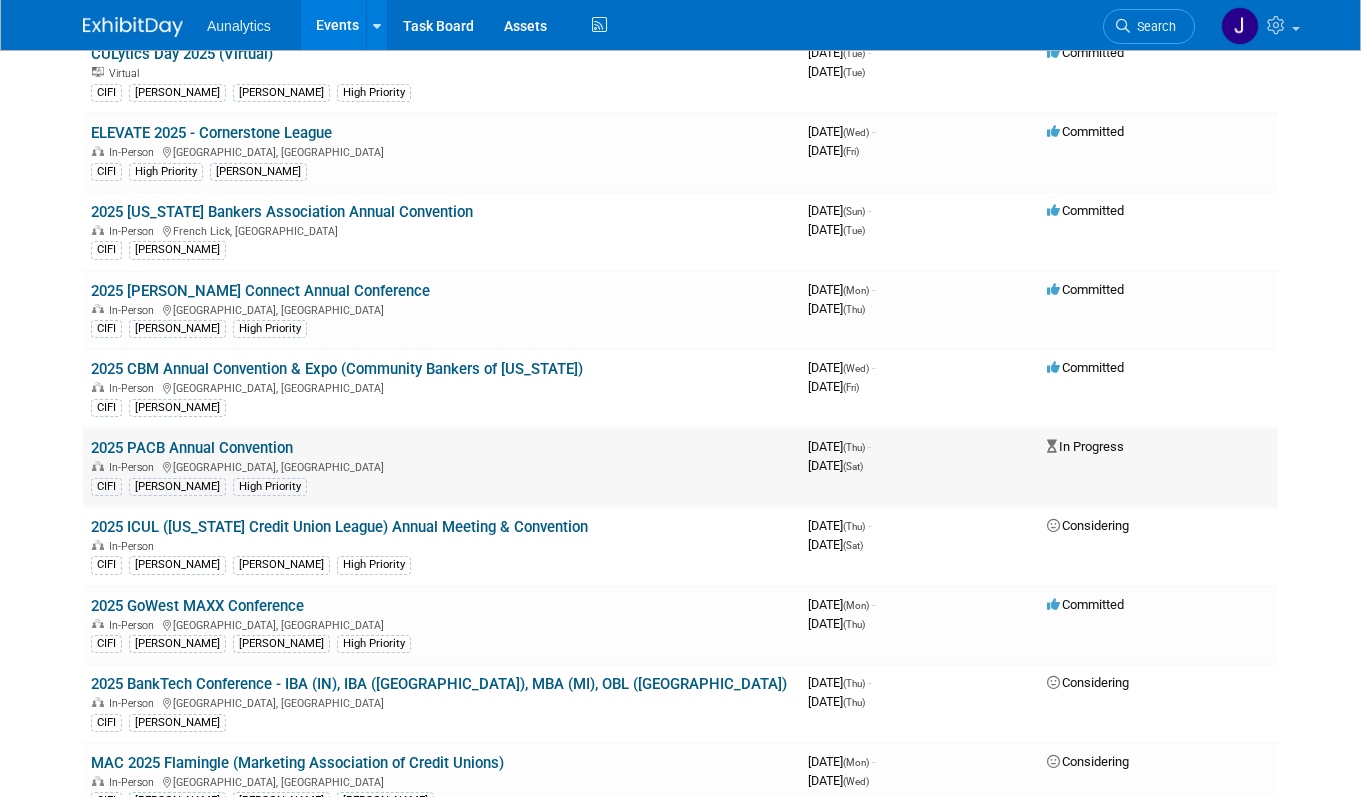 click on "2025 PACB Annual Convention" at bounding box center (192, 448) 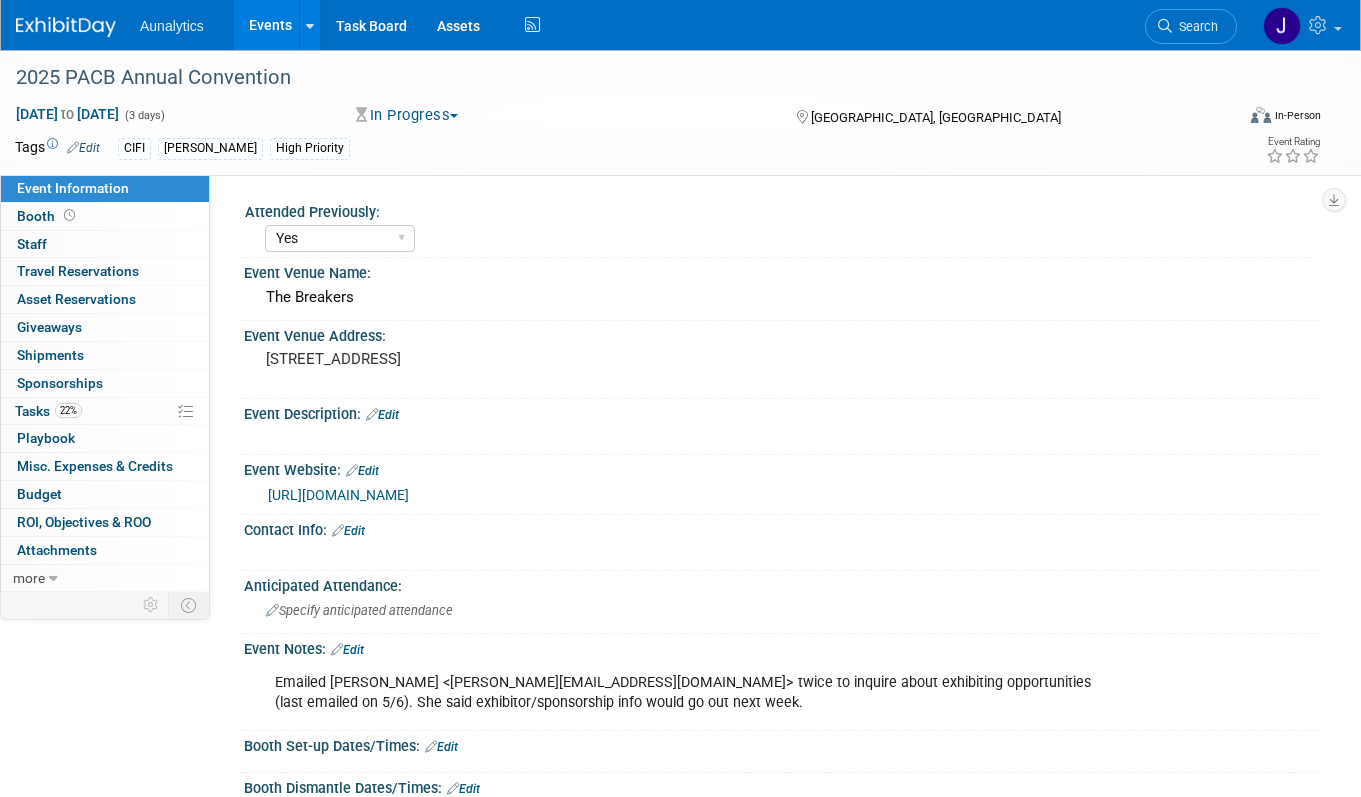 select on "Yes" 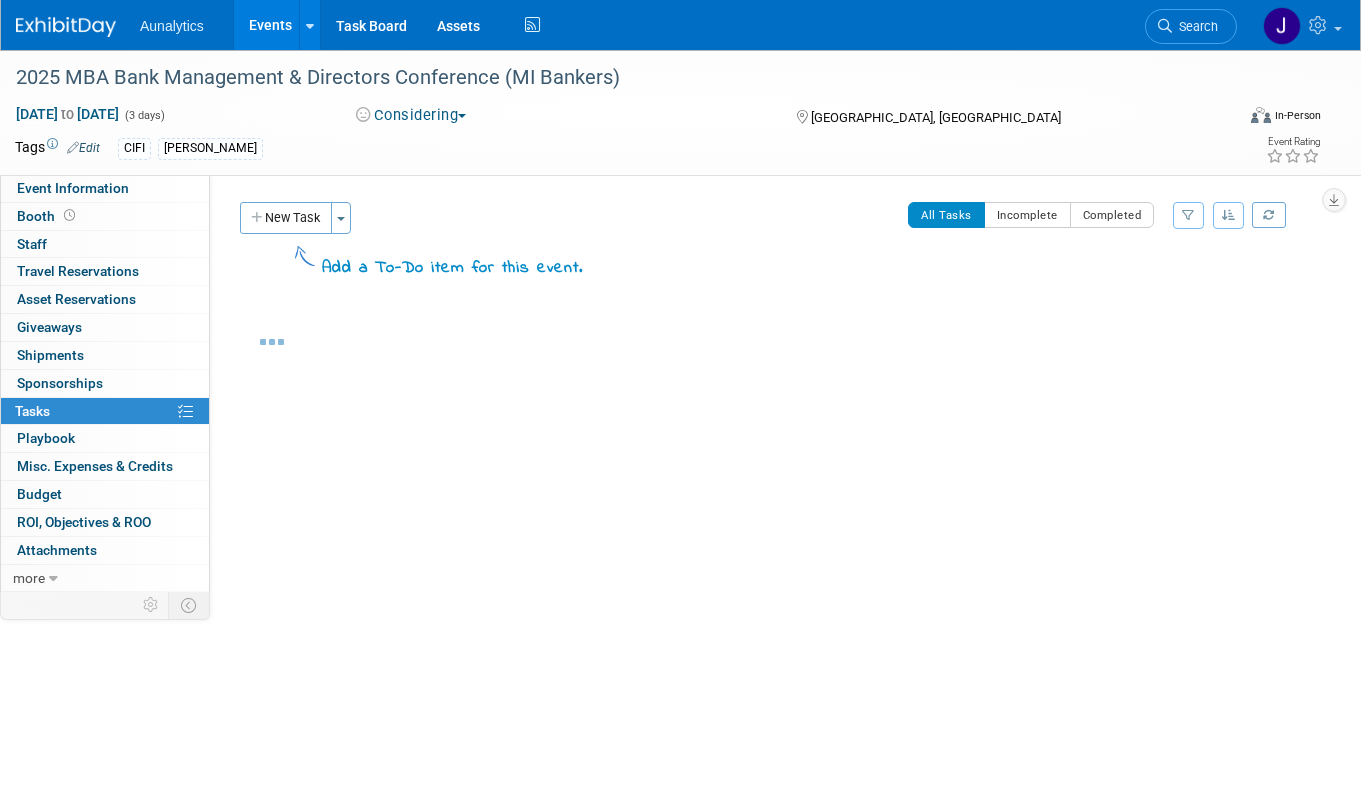 scroll, scrollTop: 0, scrollLeft: 0, axis: both 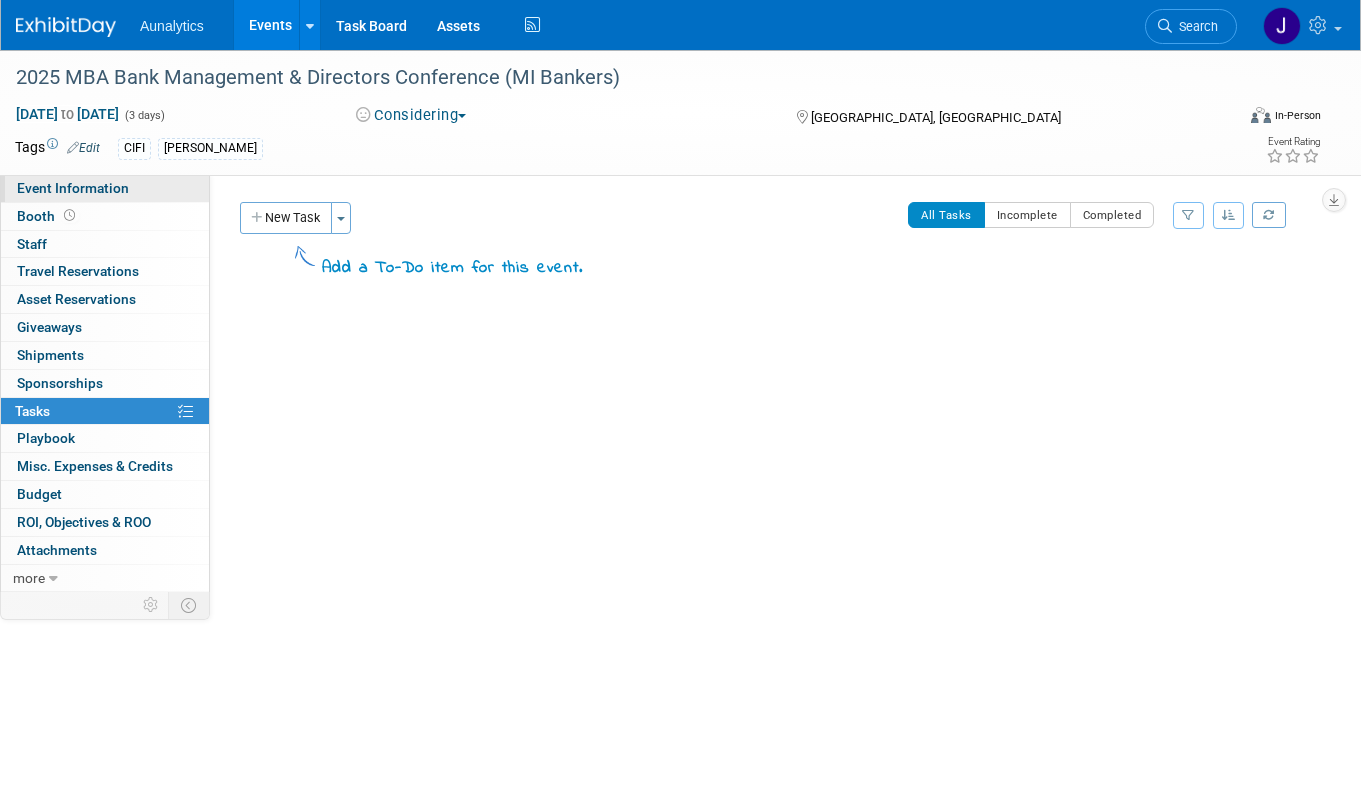 click on "Event Information" at bounding box center (73, 188) 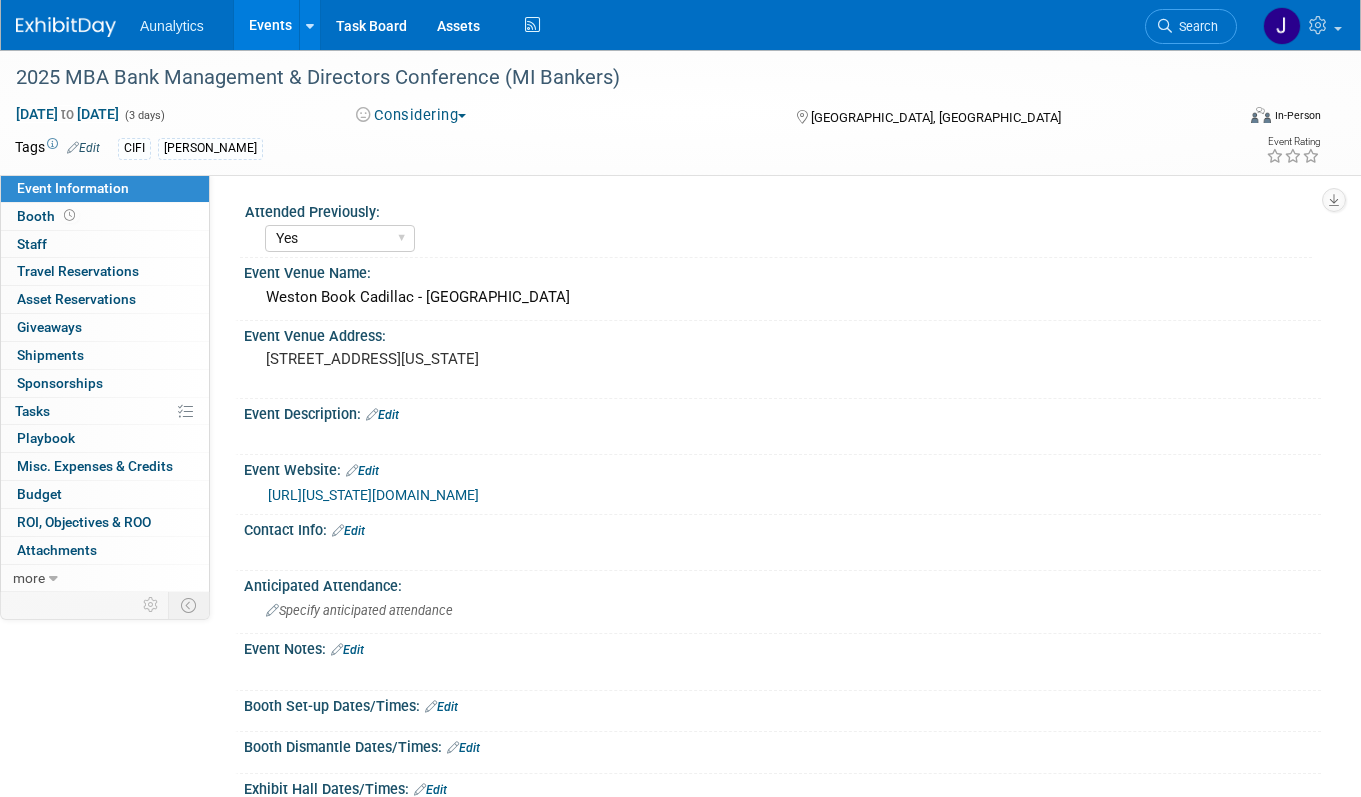click on "[URL][US_STATE][DOMAIN_NAME]" at bounding box center (373, 495) 